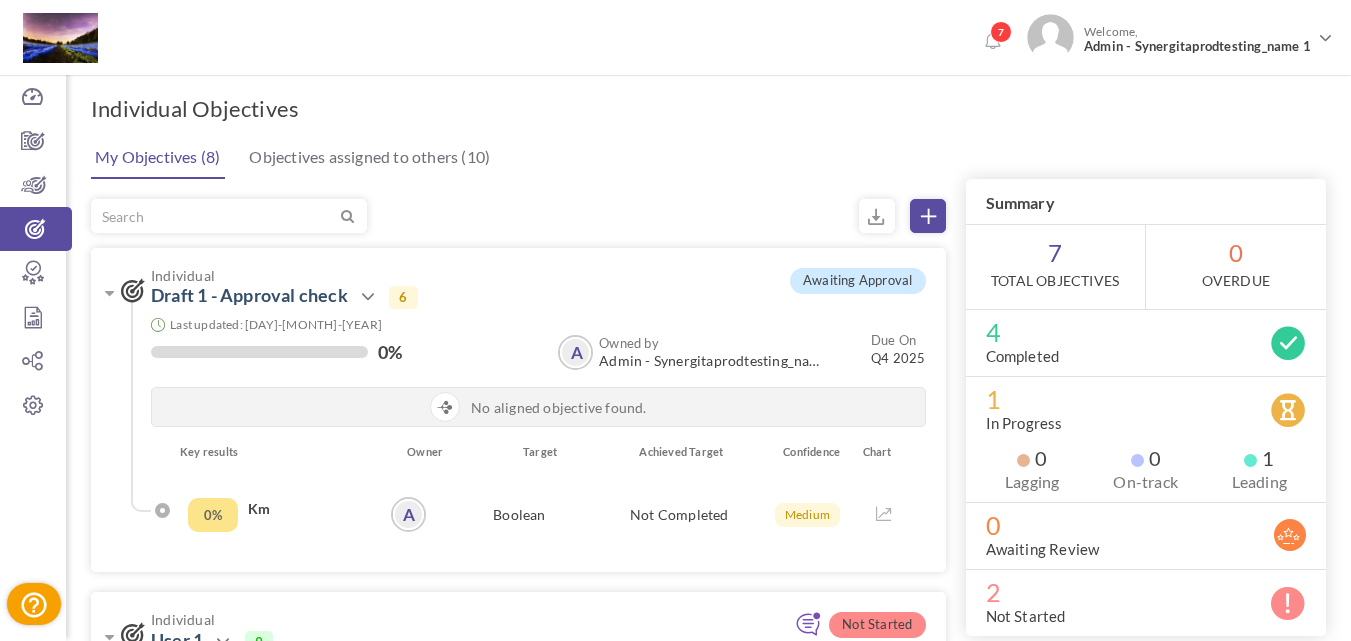 scroll, scrollTop: 0, scrollLeft: 0, axis: both 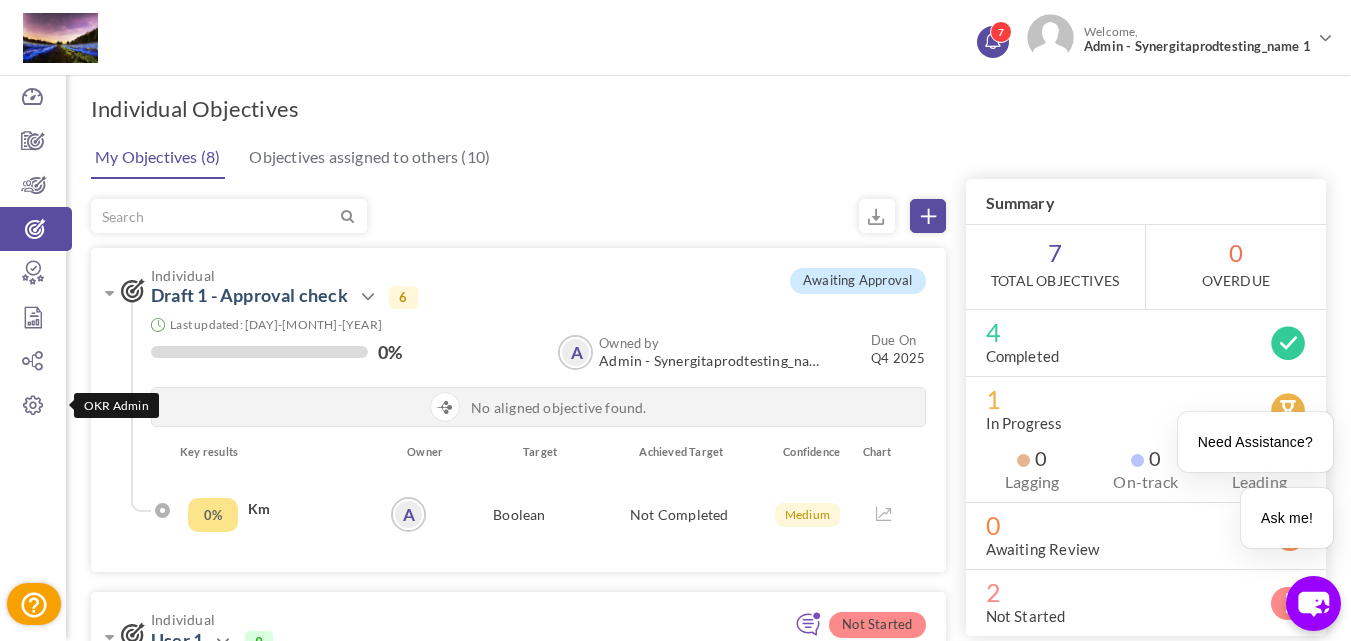 click on "7" at bounding box center (1001, 32) 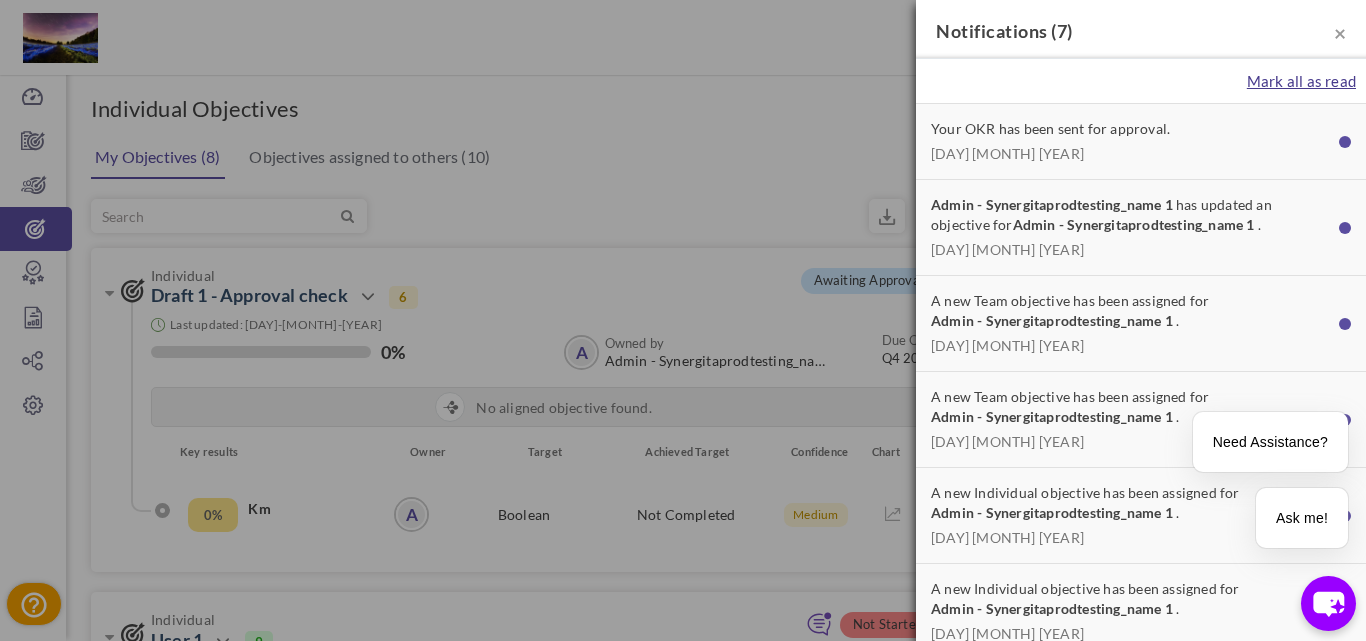 click on "Mark all as read" at bounding box center [1301, 81] 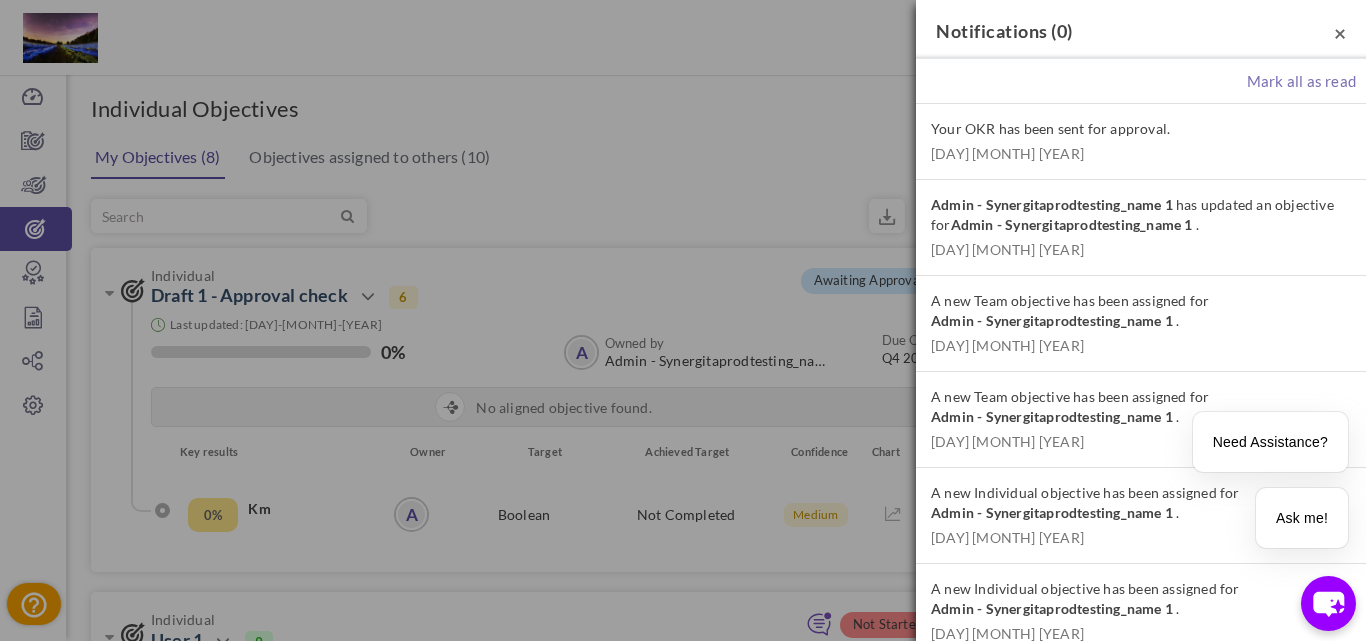 click on "×" at bounding box center [1340, 32] 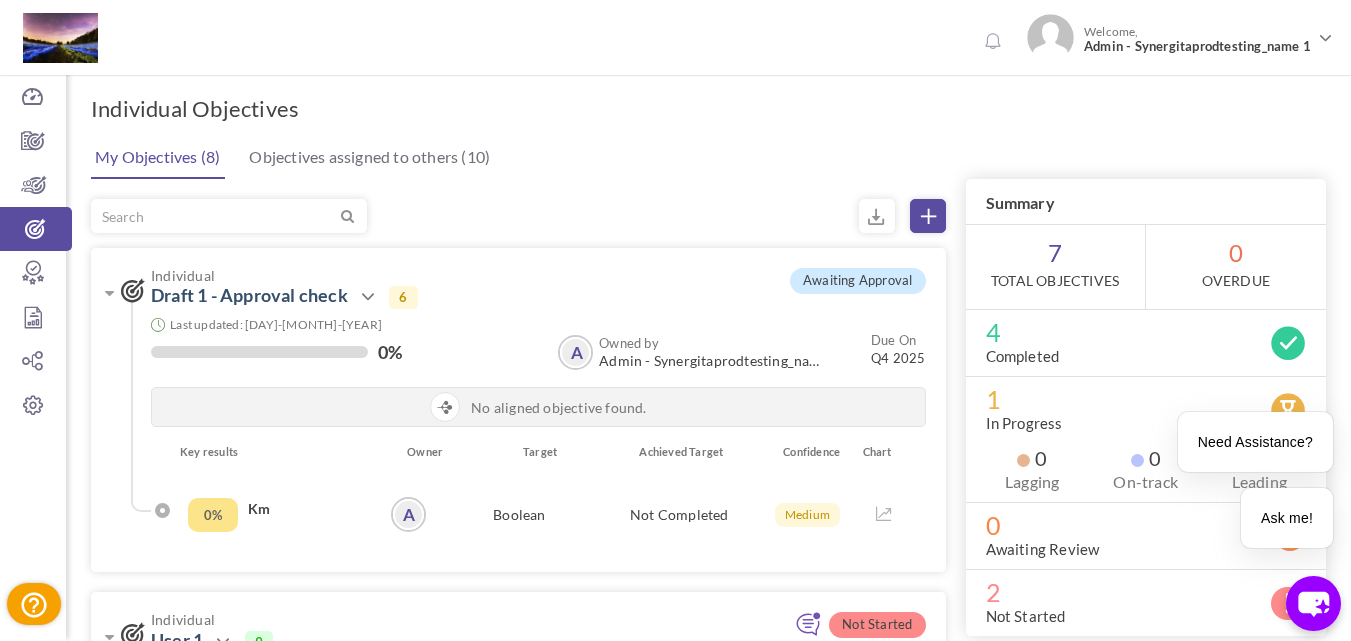 click on "My Objectives (8)
Objectives assigned to others (10)" at bounding box center (706, 156) 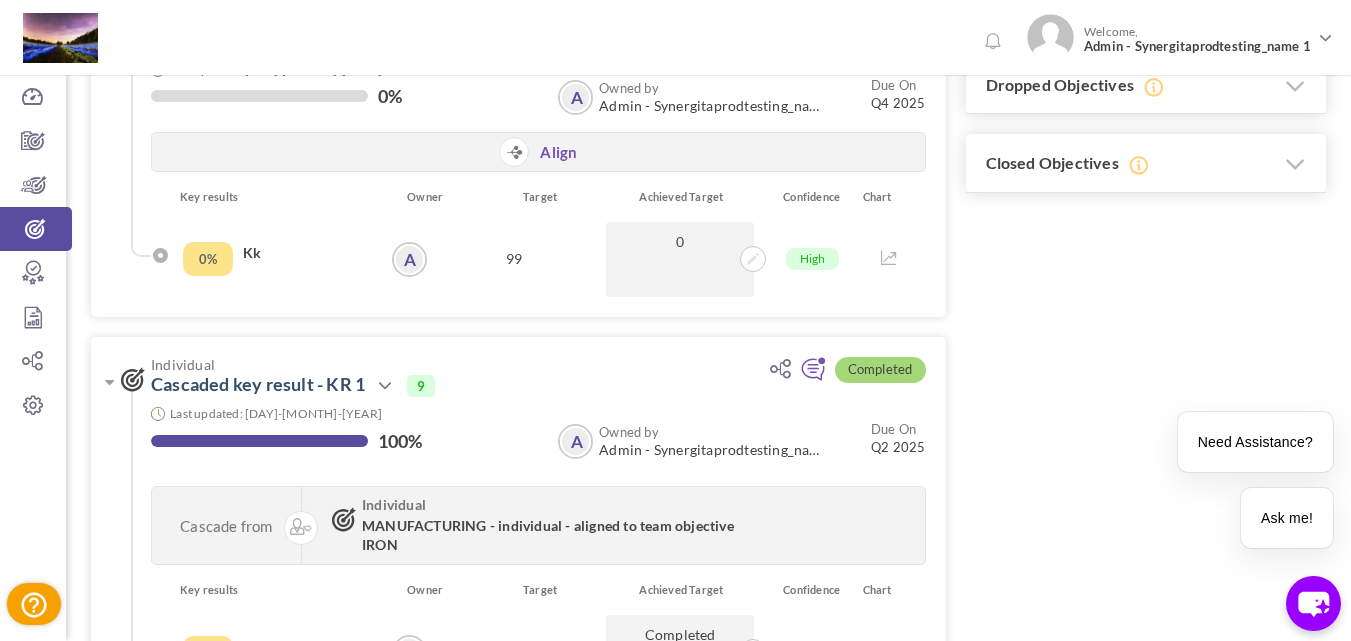 click on "Awaiting Approval
Individual
Draft 1 - Approval check
Action
View
6 0% A" at bounding box center [708, 1241] 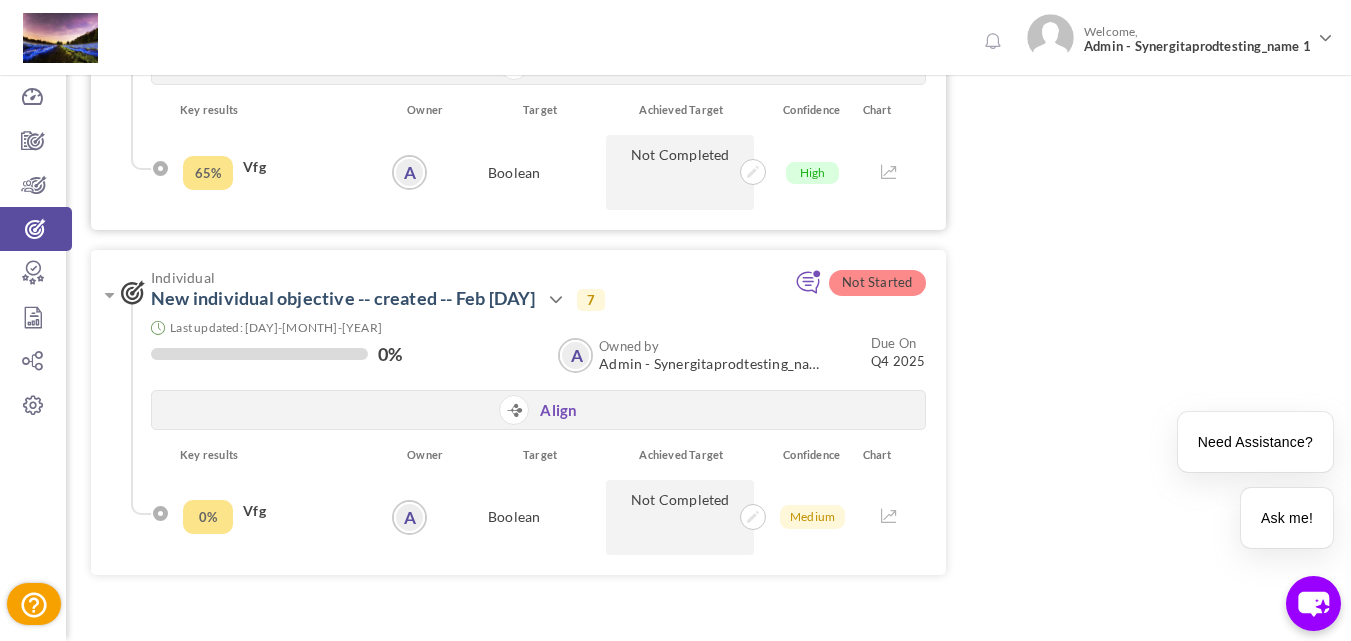 scroll, scrollTop: 2963, scrollLeft: 0, axis: vertical 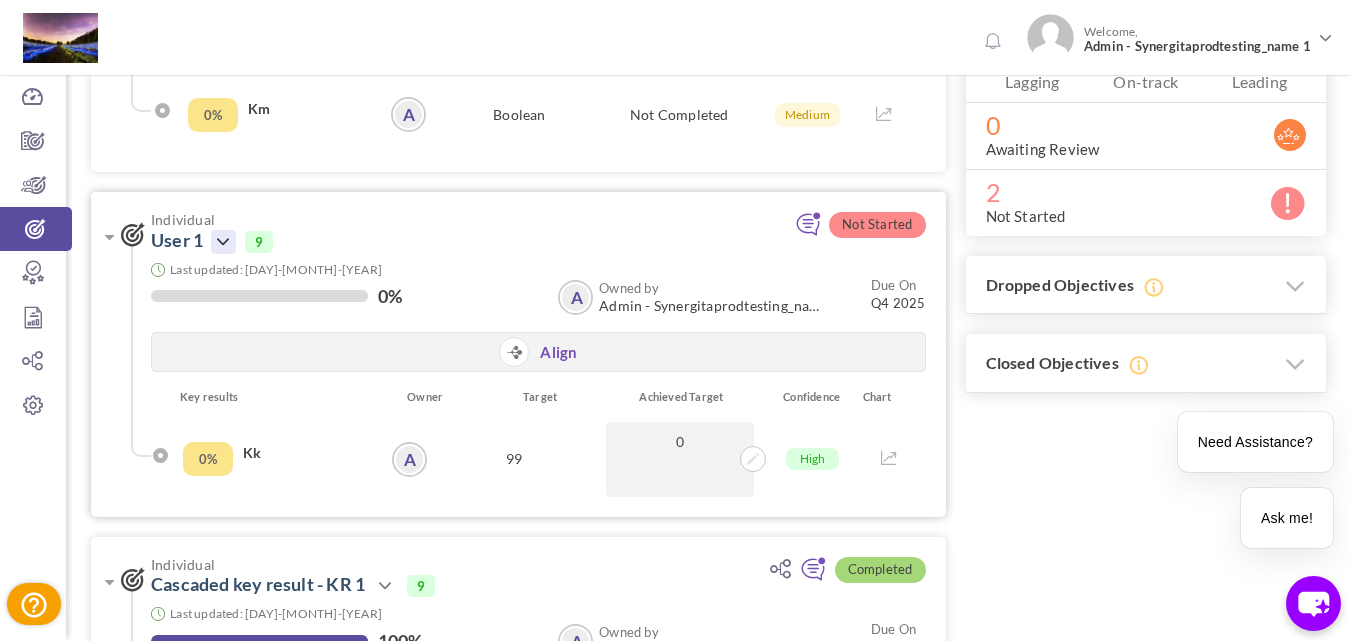 click at bounding box center [223, 242] 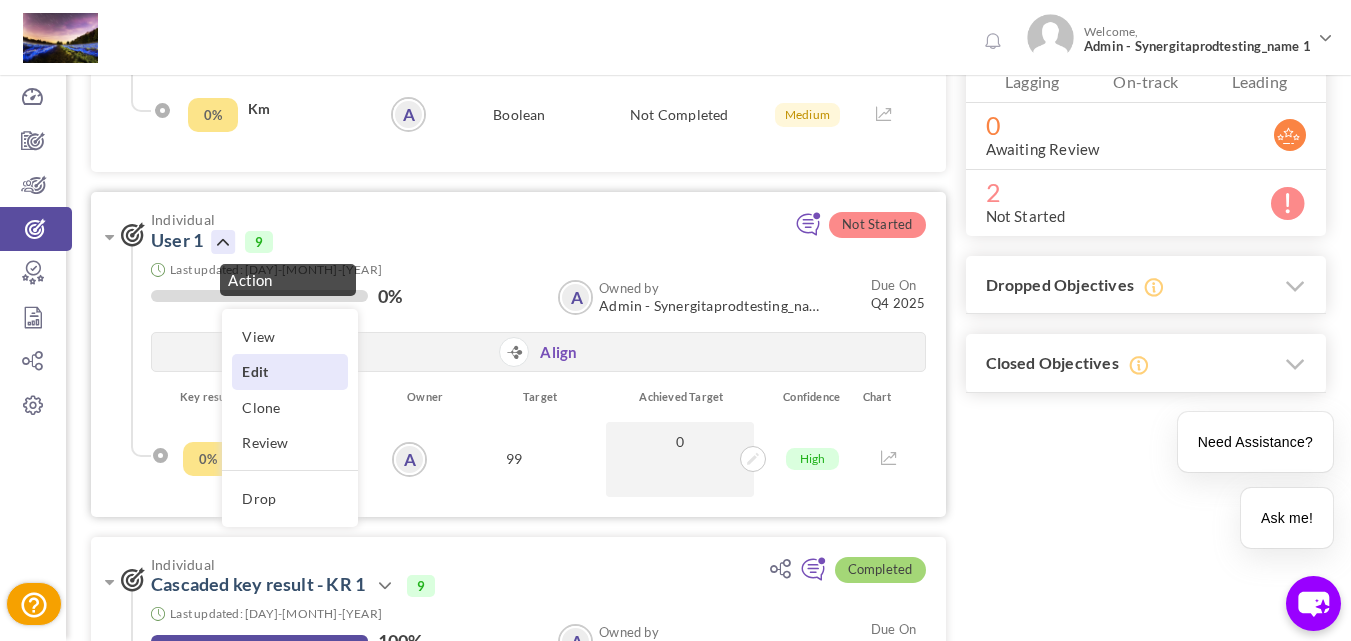 click on "Edit" at bounding box center (290, 371) 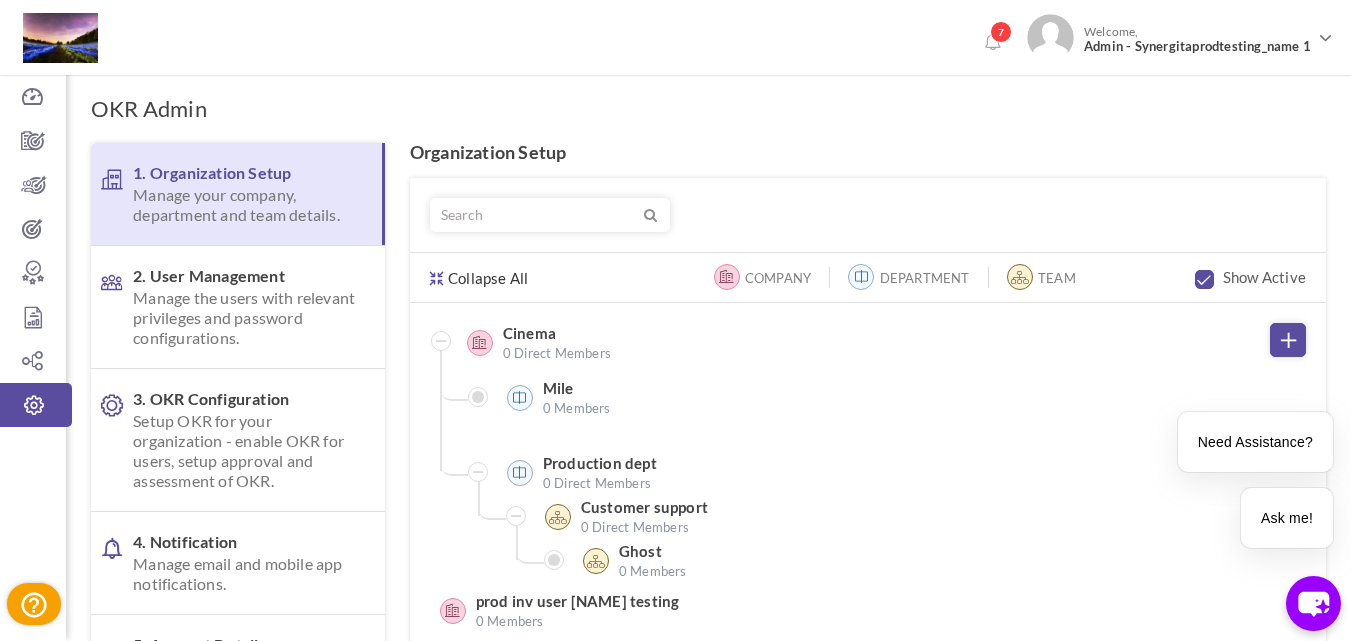 scroll, scrollTop: 0, scrollLeft: 0, axis: both 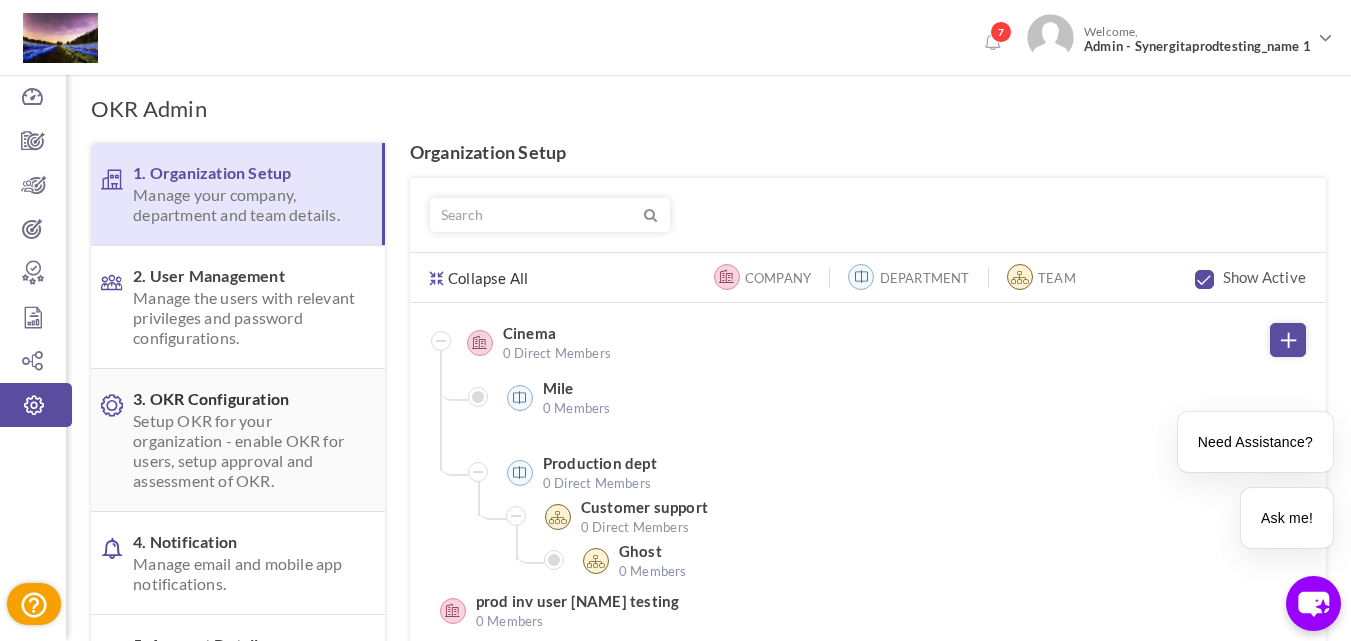 click on "Setup OKR for your organization - enable OKR for users, setup approval and assessment of OKR." at bounding box center (246, 451) 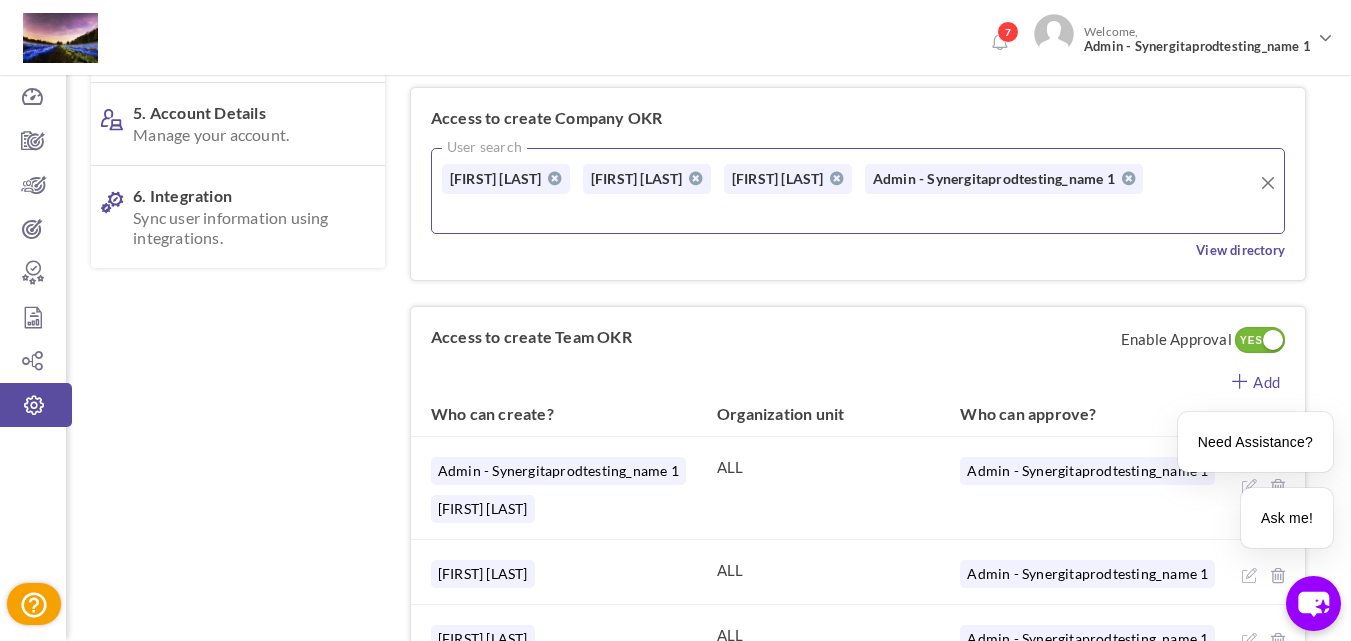 scroll, scrollTop: 600, scrollLeft: 0, axis: vertical 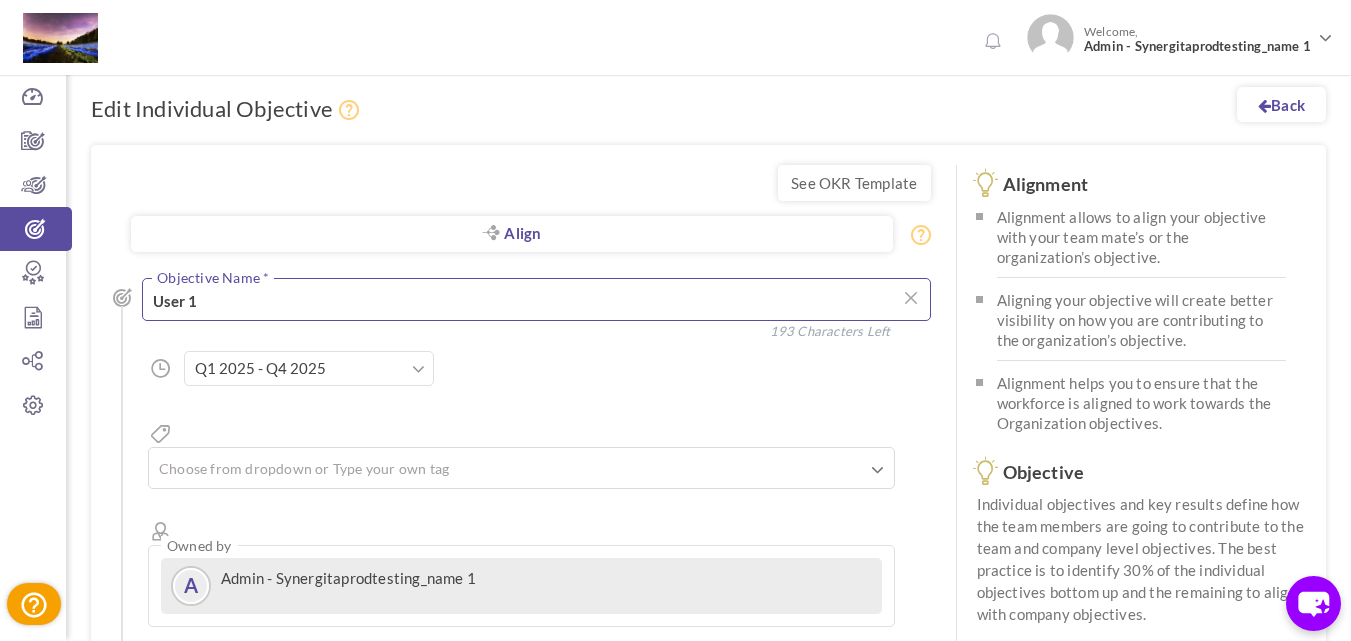 click on "User 1" at bounding box center [536, 299] 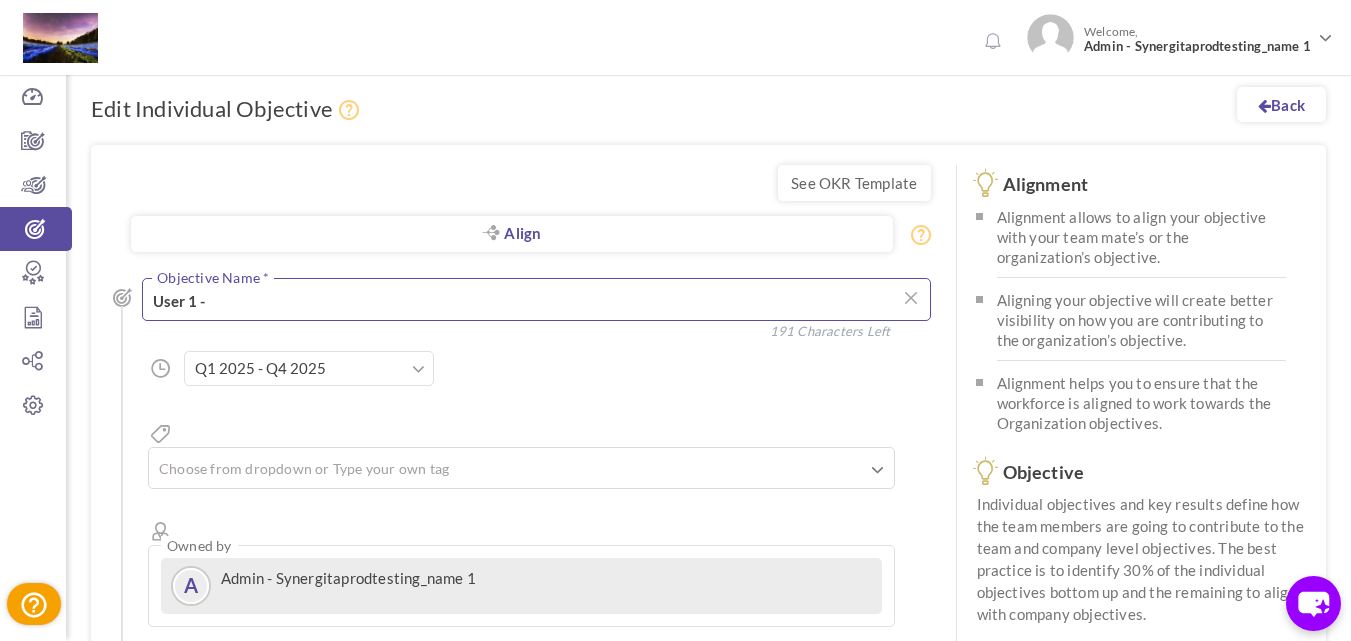 paste on "Lorem ipsum dolor sit amet, consectetuer adipiscing elit. Aenean commodo ligula eget dolor. Aenean massa. Cum sociis natoque penatibus et magnis dis parturient montes, nascetur ridiculus mus." 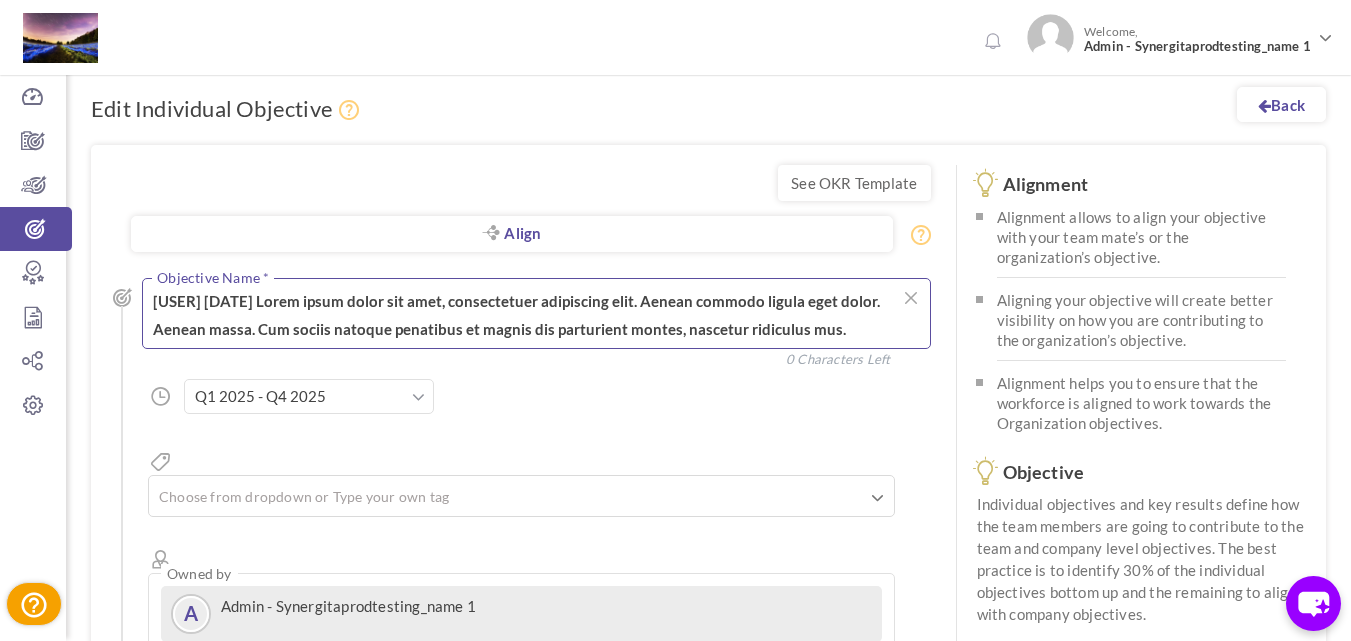 scroll, scrollTop: 0, scrollLeft: 0, axis: both 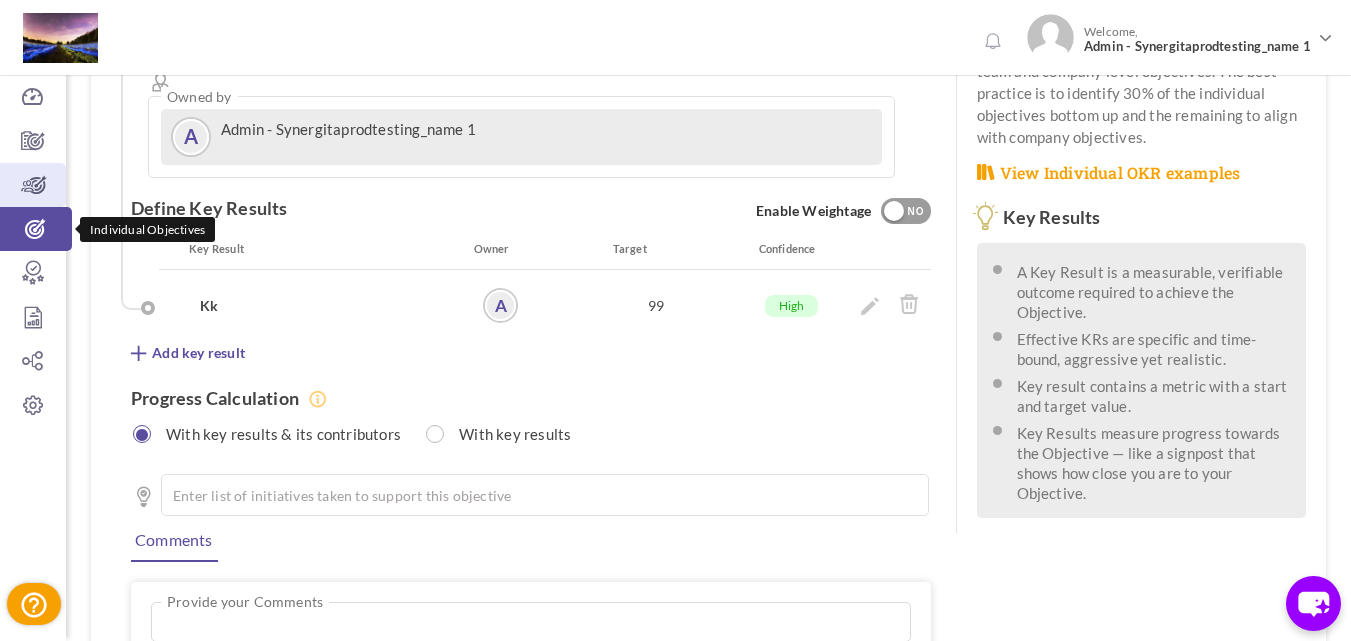type on "User 1 - Lorem ipsum dolor sit amet, consectetuer adipiscing elit. Aenean commodo ligula eget dolor. Aenean massa. Cum sociis natoque penatibus et magnis dis parturient montes, nascetur ridiculus mus." 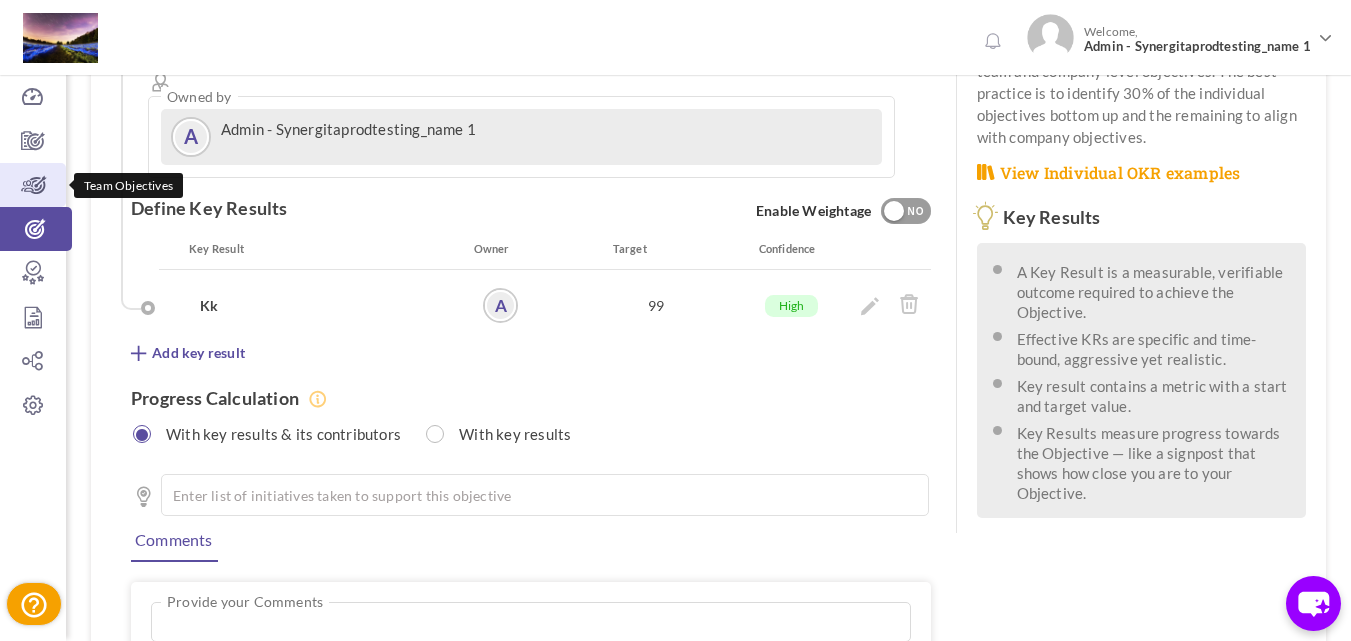 click at bounding box center [33, 185] 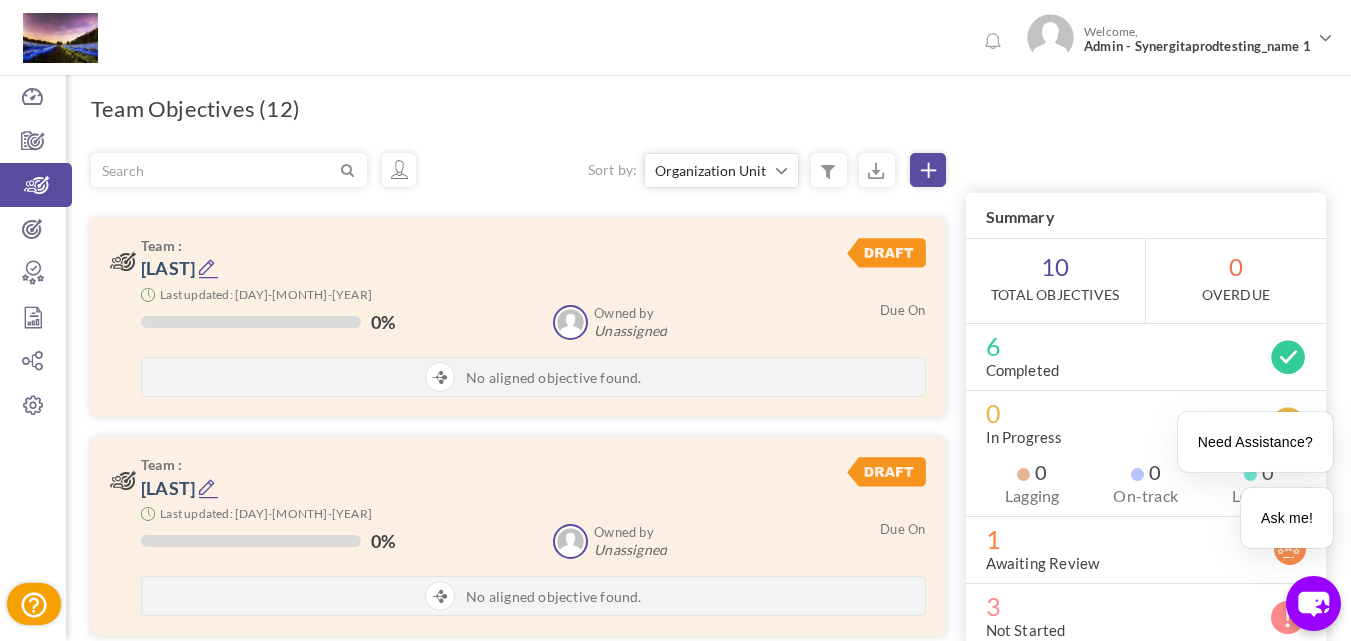 scroll, scrollTop: 0, scrollLeft: 0, axis: both 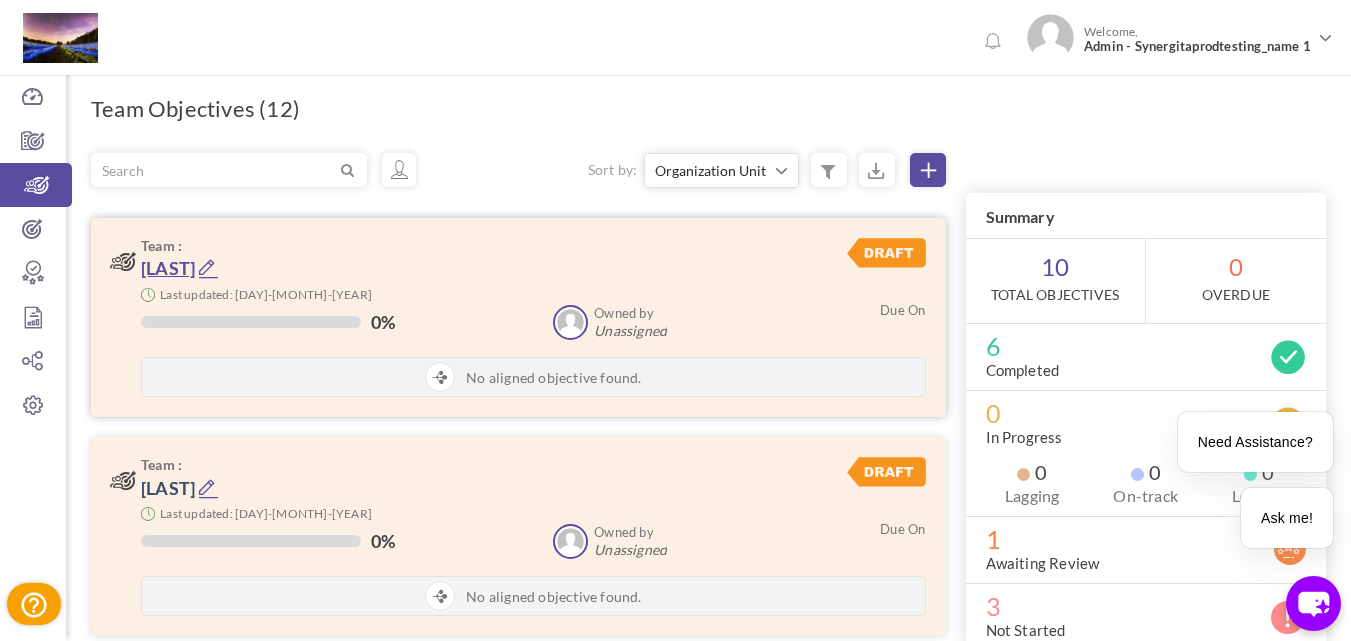 click on "[LAST]" at bounding box center [168, 268] 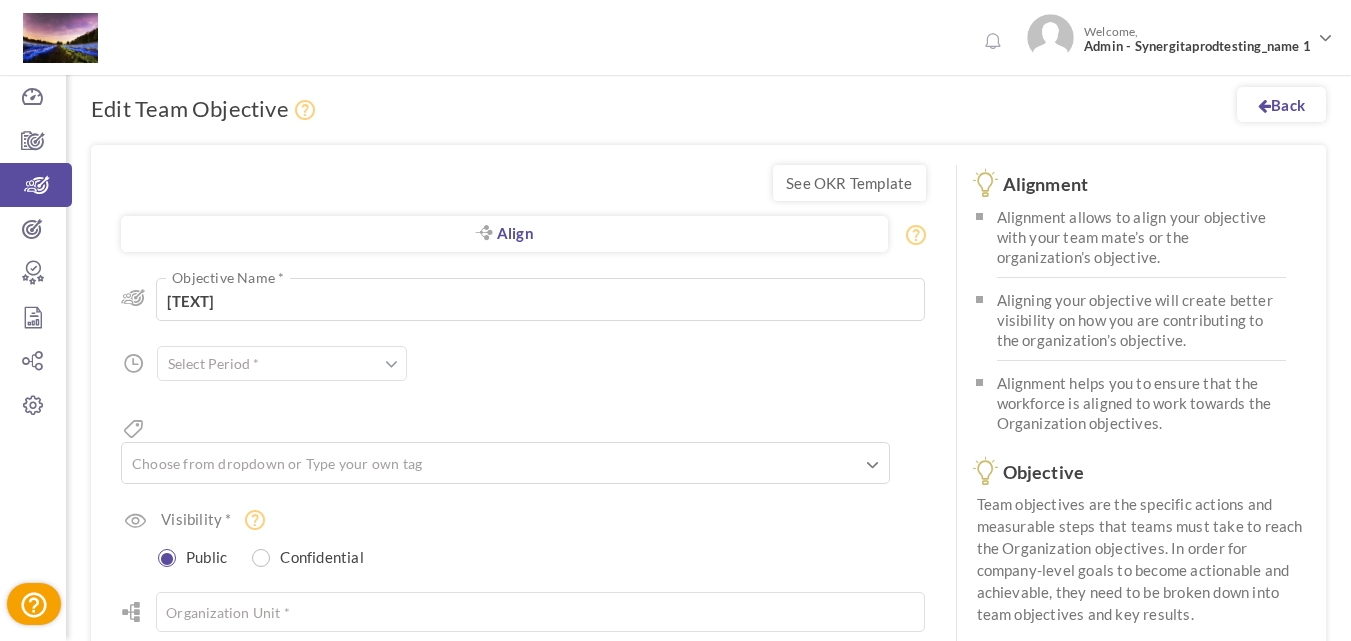 scroll, scrollTop: 0, scrollLeft: 0, axis: both 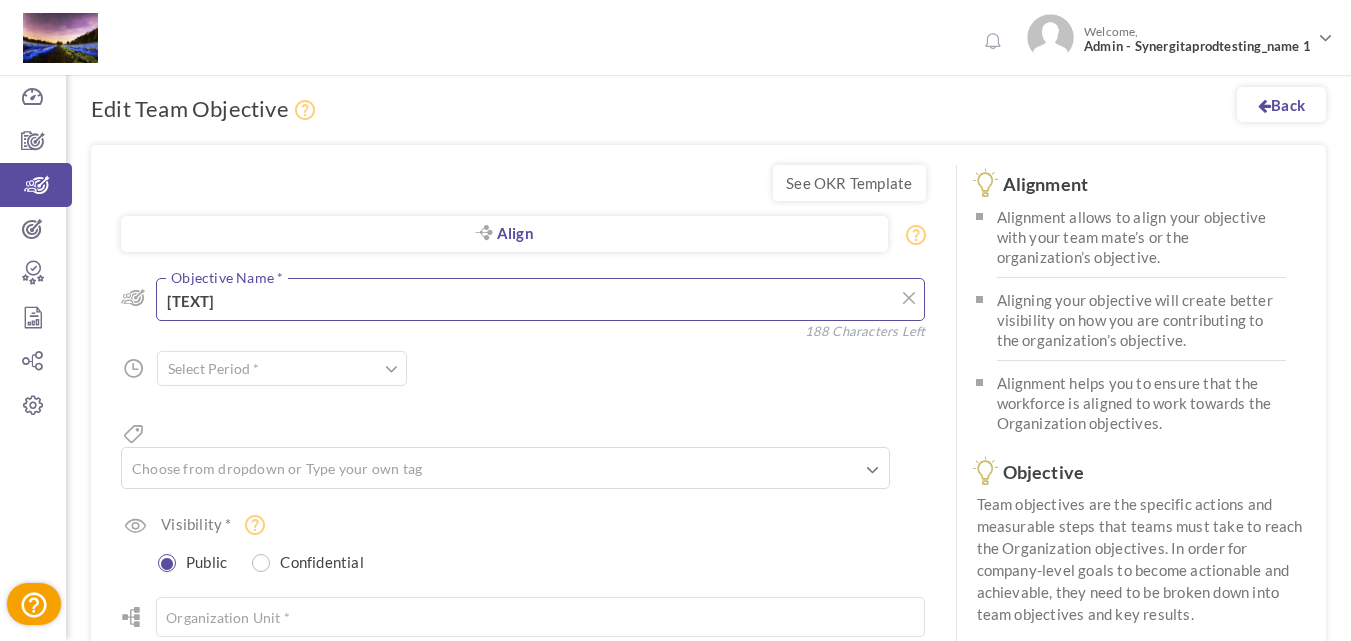 drag, startPoint x: 263, startPoint y: 300, endPoint x: 179, endPoint y: 280, distance: 86.34813 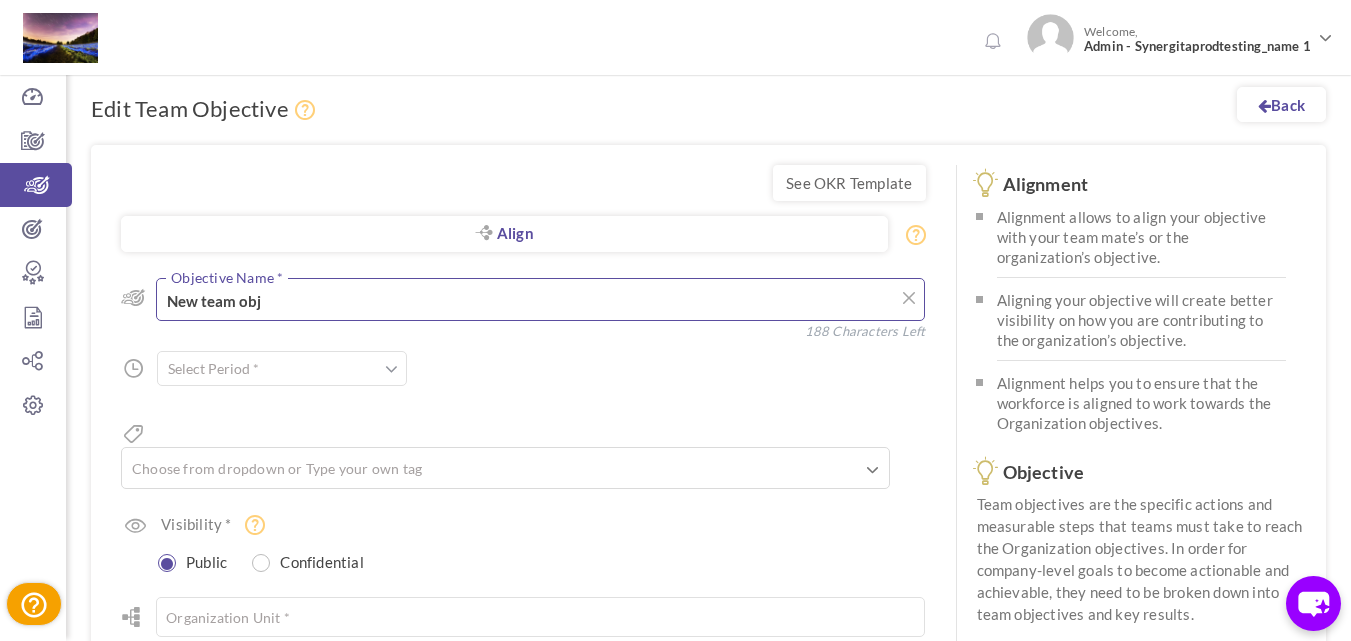 type on "New team obj" 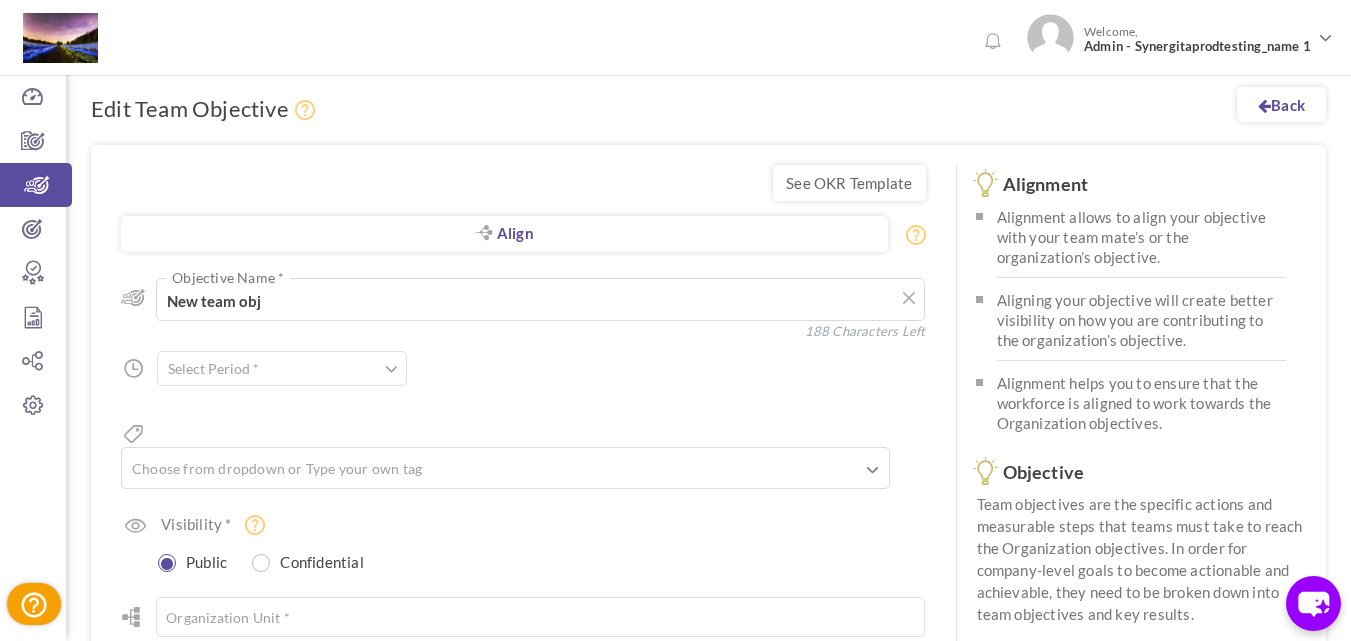 drag, startPoint x: 168, startPoint y: 348, endPoint x: 171, endPoint y: 361, distance: 13.341664 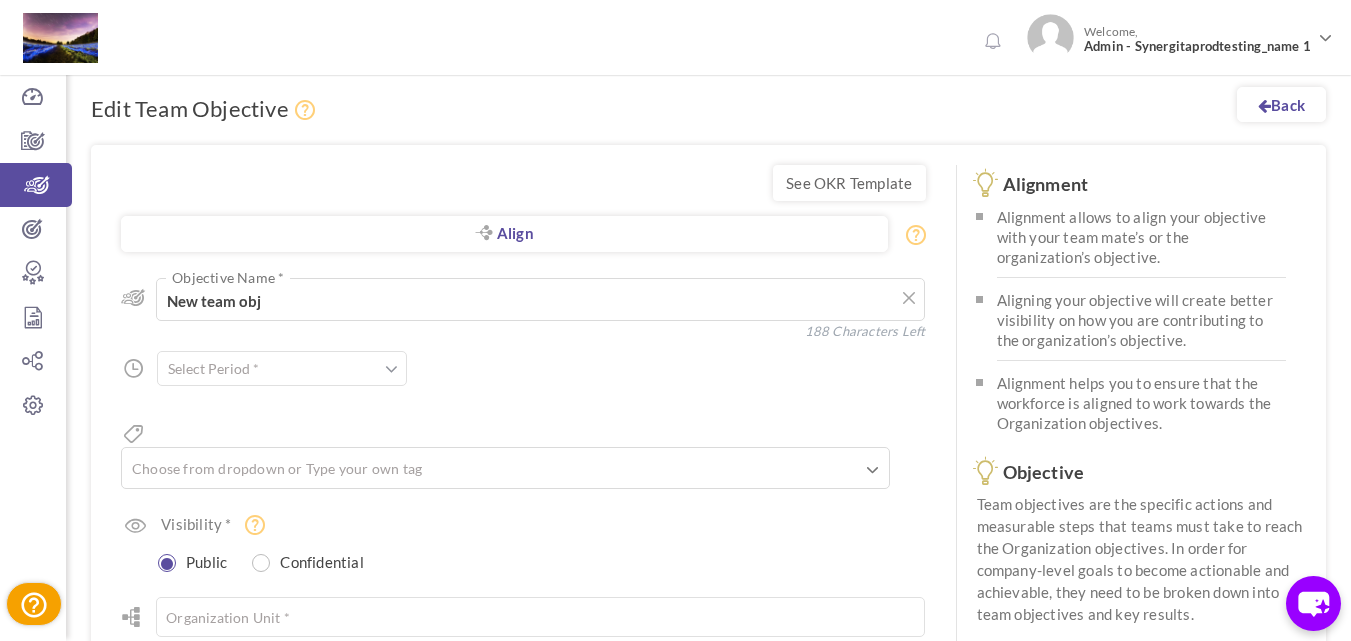 click at bounding box center (282, 368) 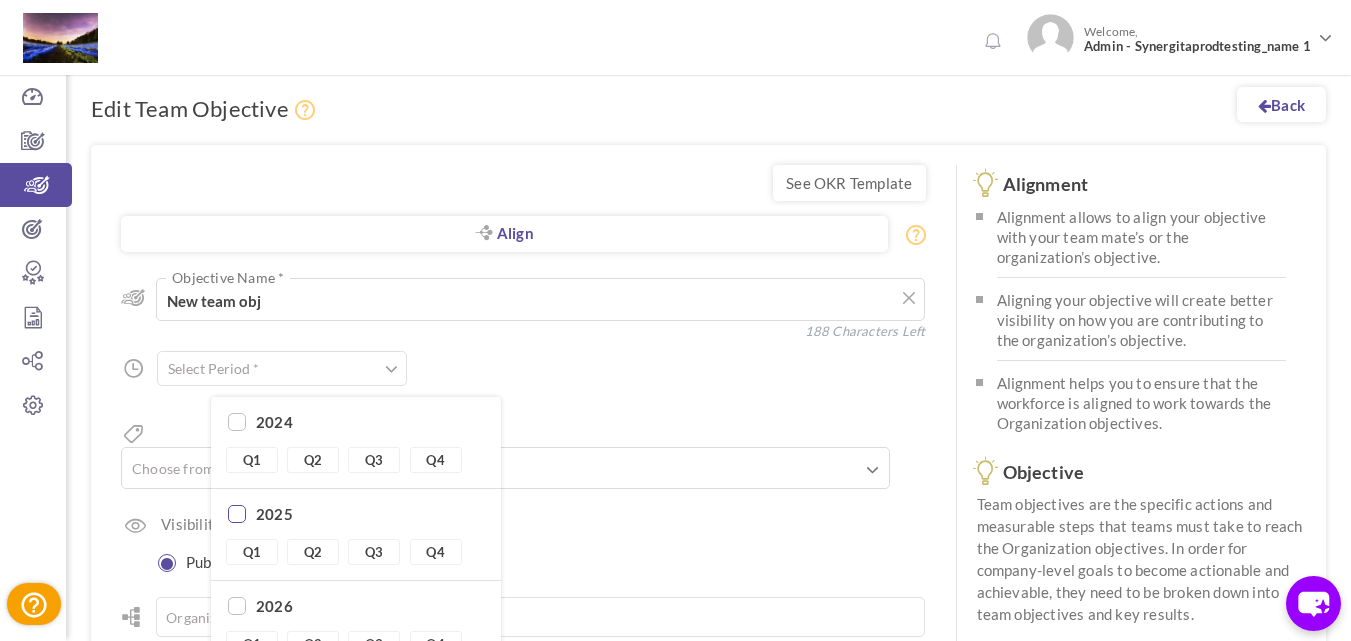 click at bounding box center [237, 423] 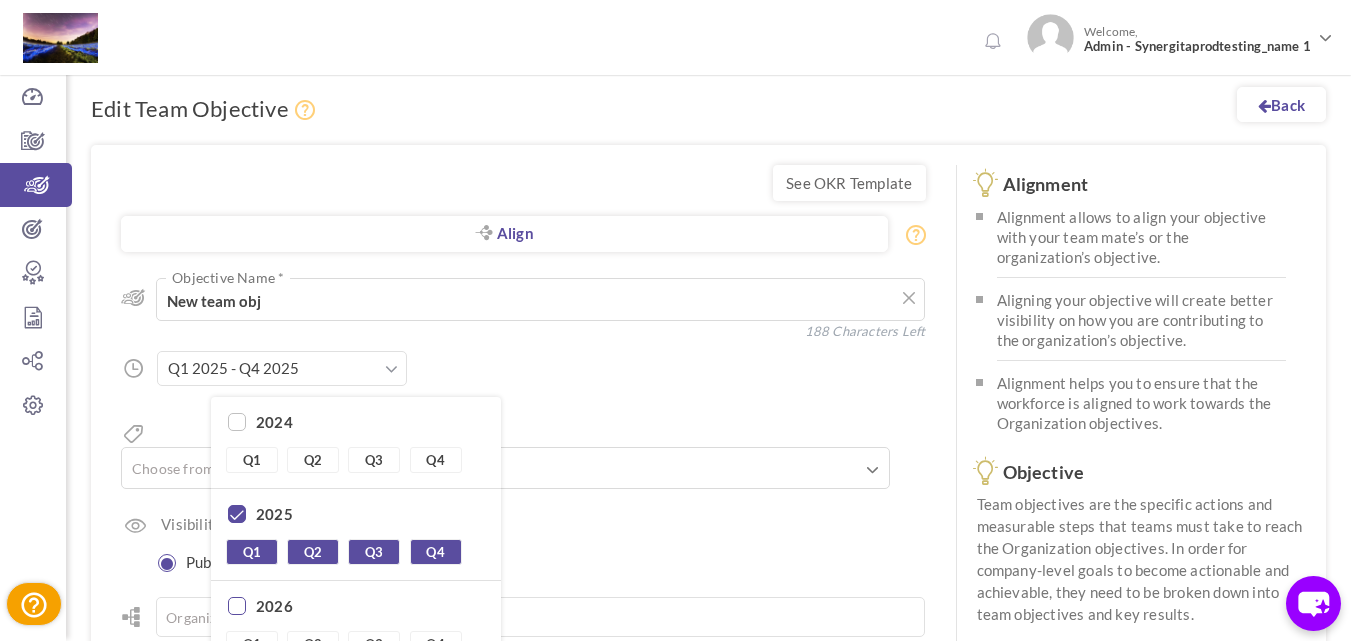 drag, startPoint x: 231, startPoint y: 613, endPoint x: 264, endPoint y: 608, distance: 33.37664 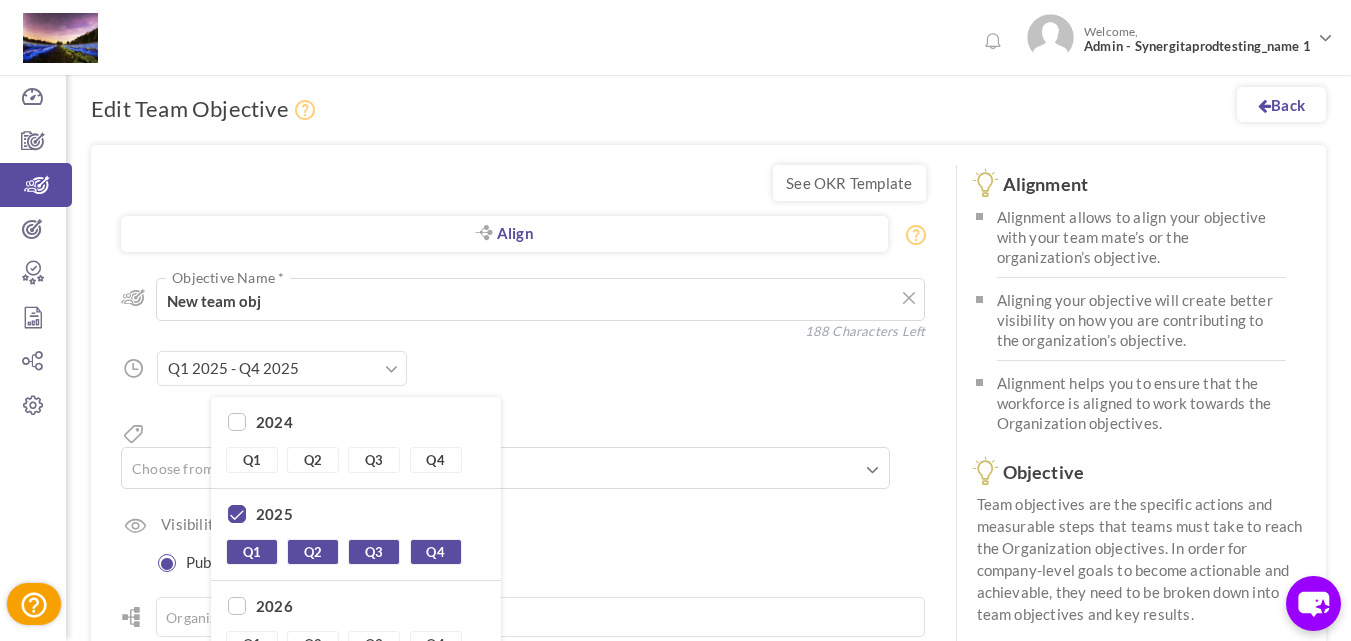 click at bounding box center [237, 423] 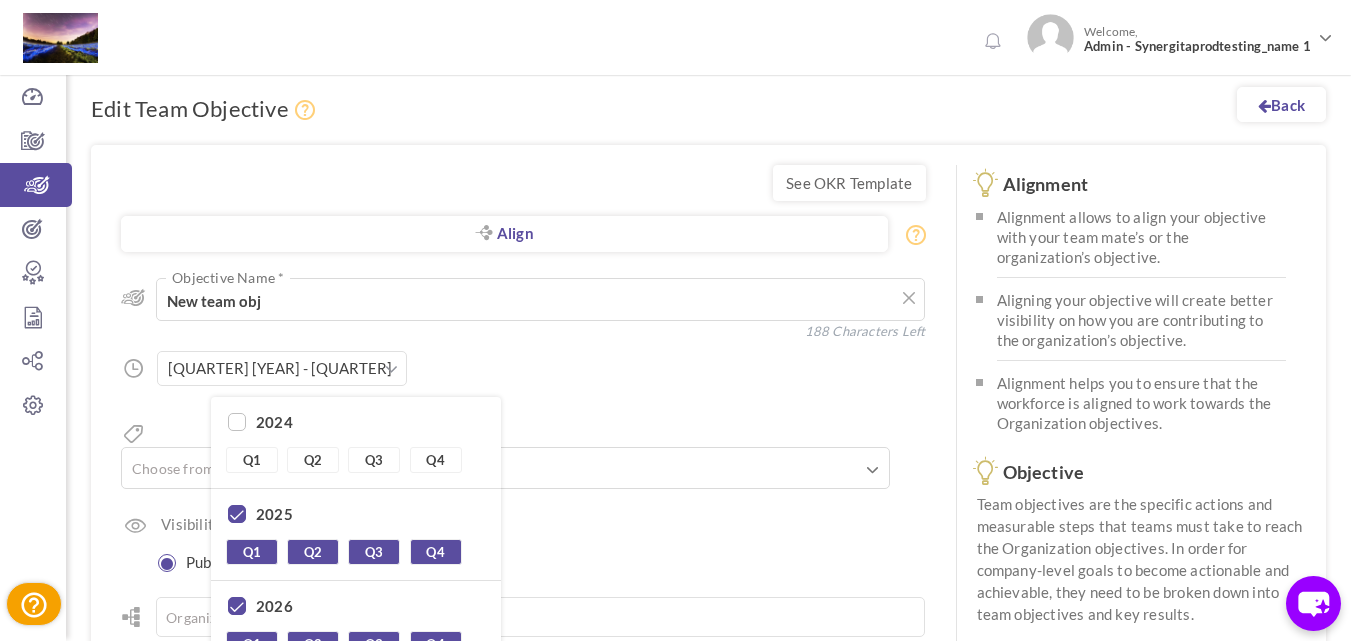 click on "Align Objective
All
Company
Team
Choose Objective
[TEXT]
Objective Name *
188 Characters Left
Start Date *
to" at bounding box center (523, 508) 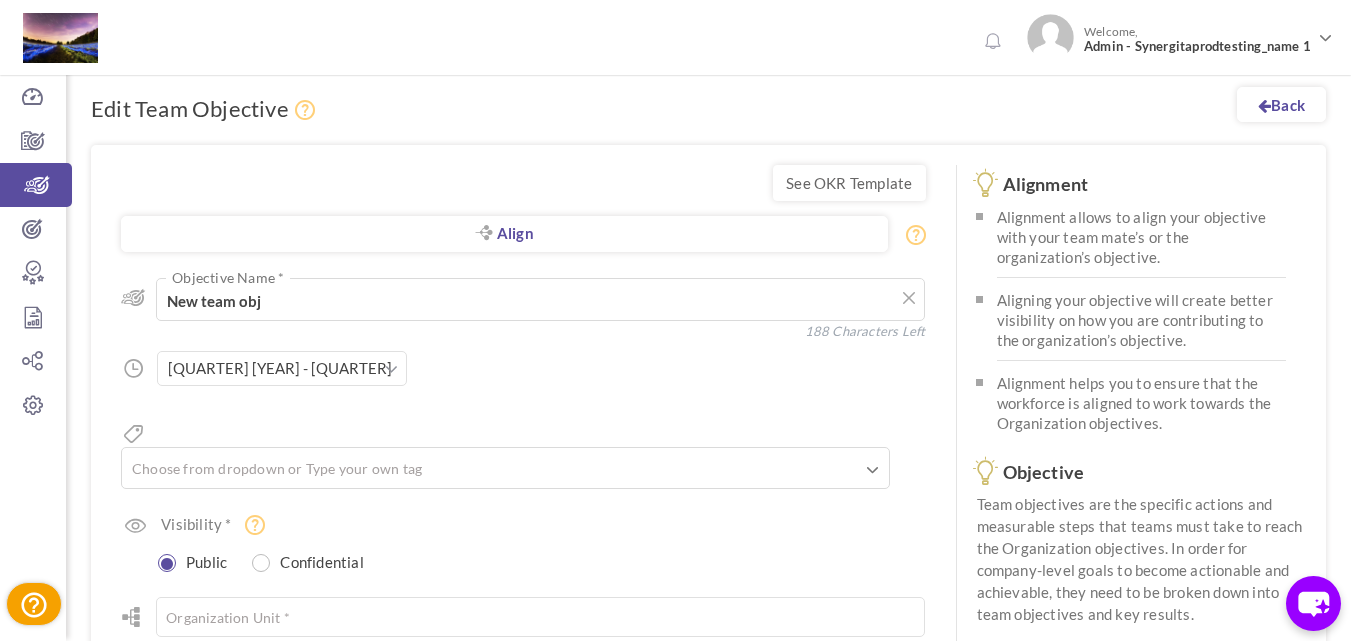 scroll, scrollTop: 200, scrollLeft: 0, axis: vertical 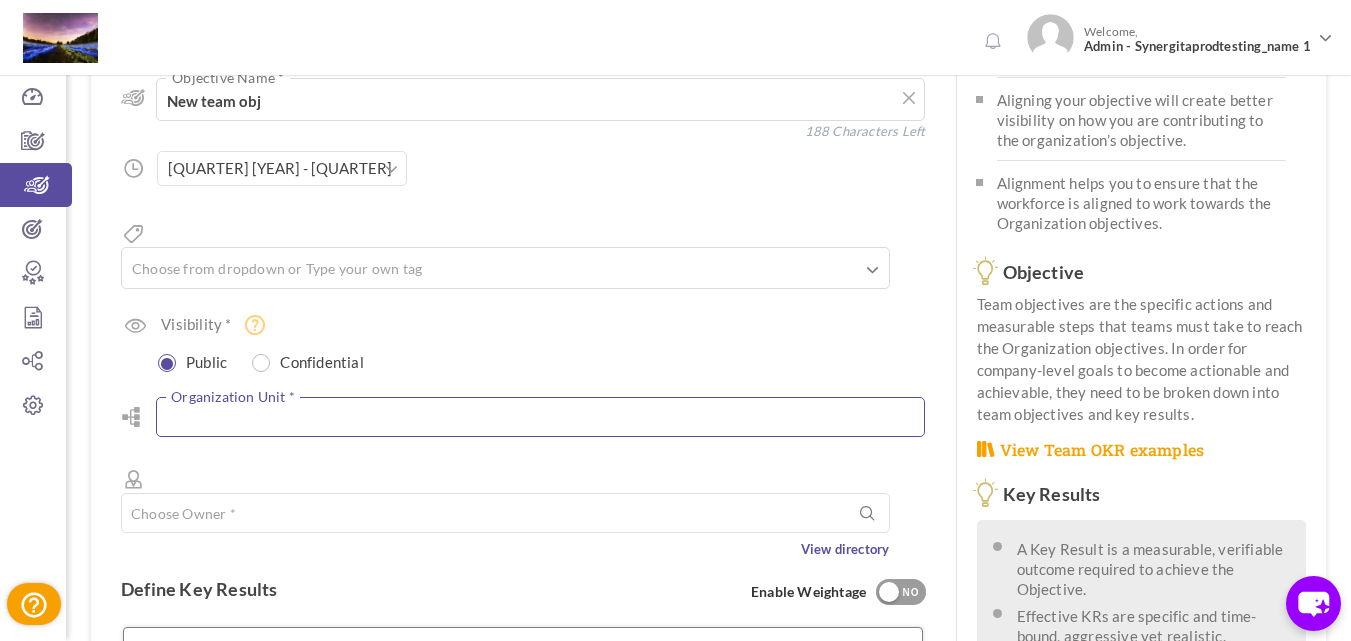 click at bounding box center (540, 417) 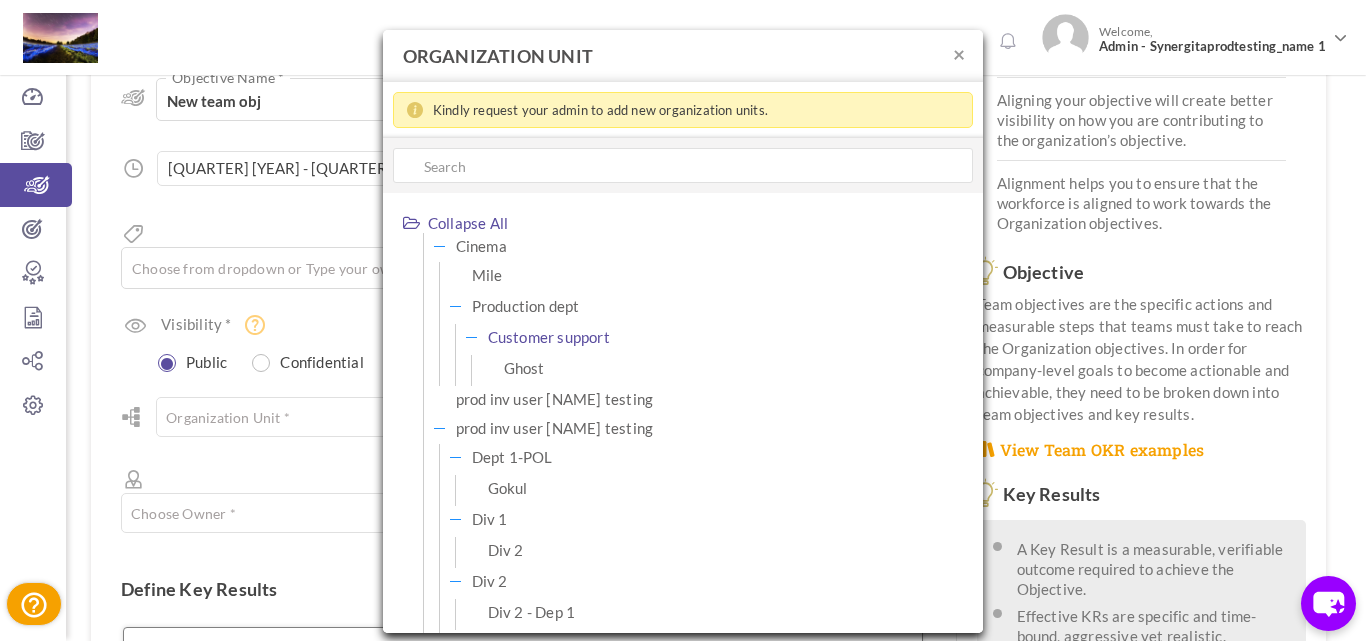 click on "Customer support" at bounding box center [549, 337] 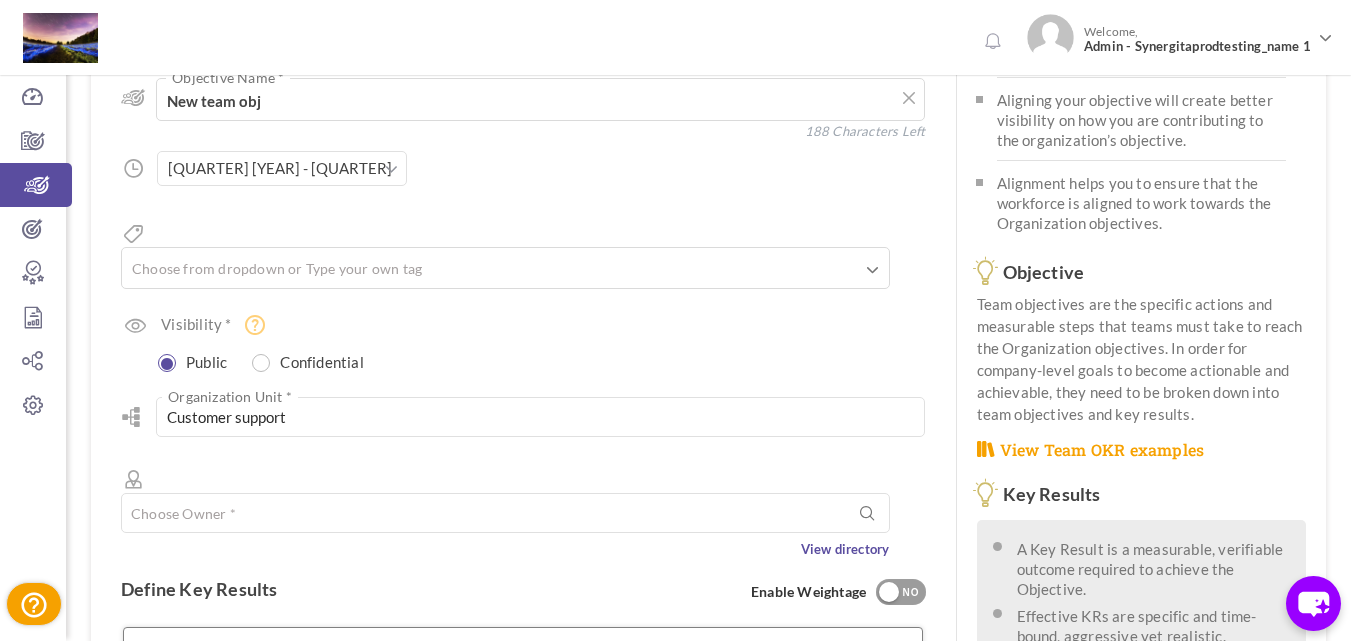 click on "Choose Owner *
View directory" at bounding box center [505, 526] 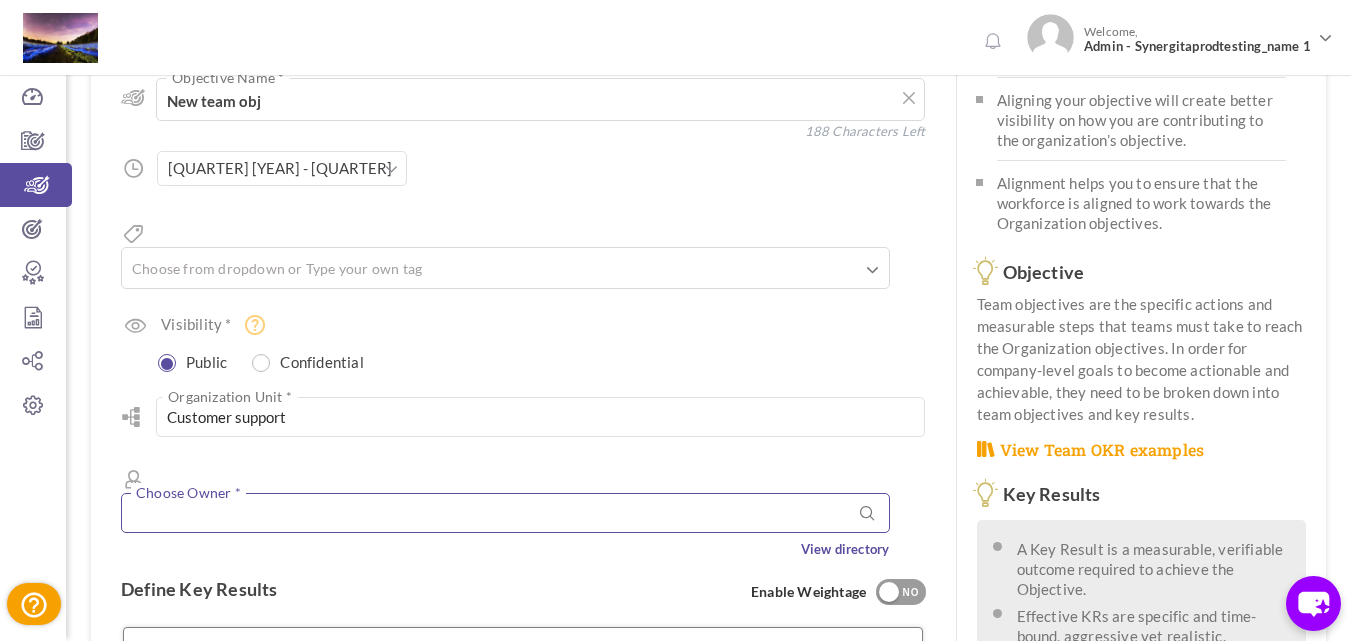click at bounding box center [505, 513] 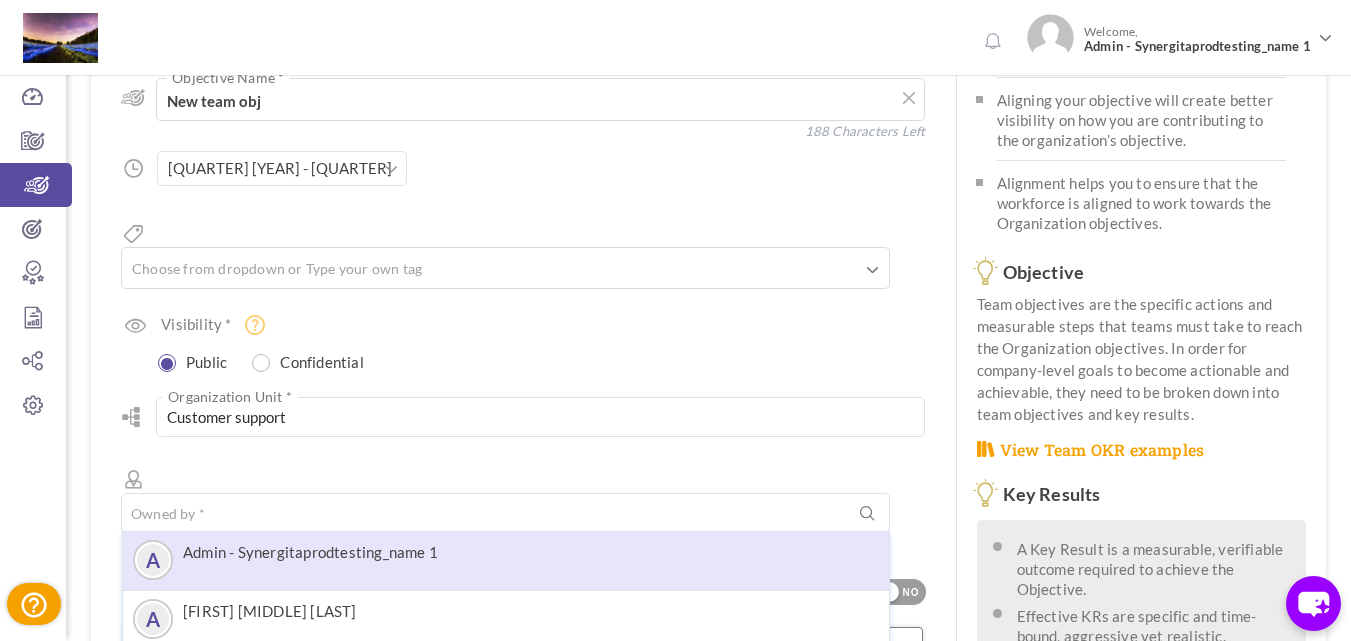 click on "Admin - Synergitaprodtesting_name 1" at bounding box center [310, 560] 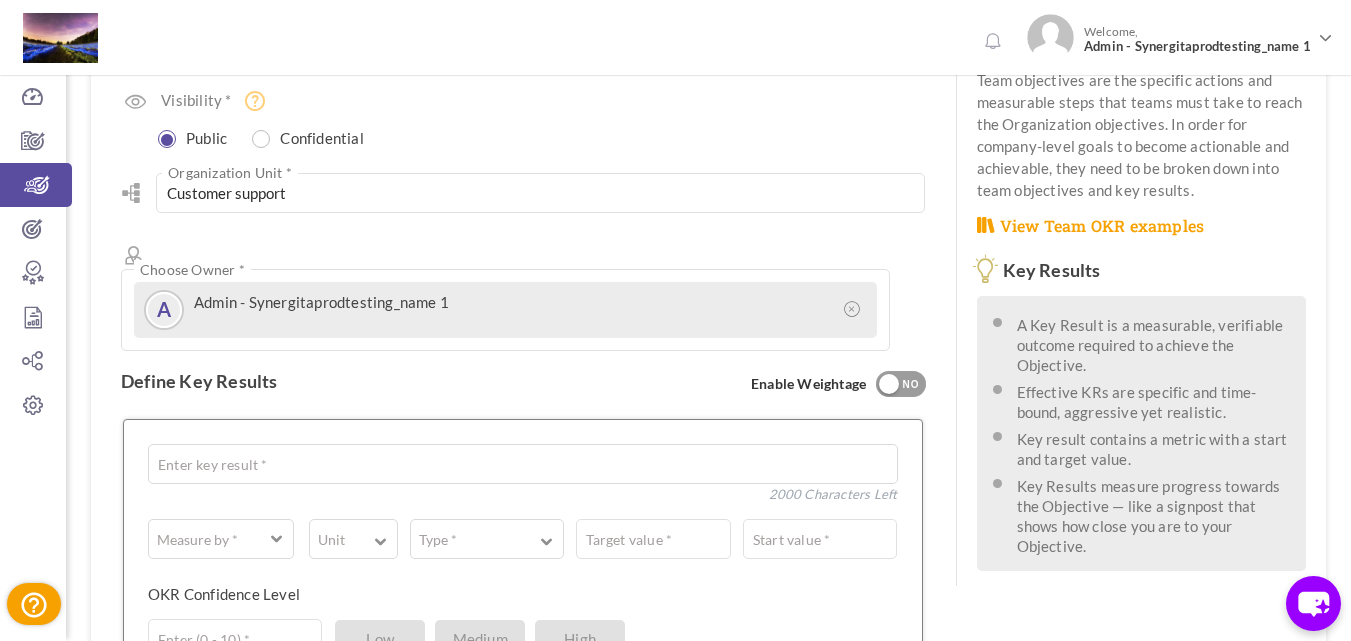 scroll, scrollTop: 600, scrollLeft: 0, axis: vertical 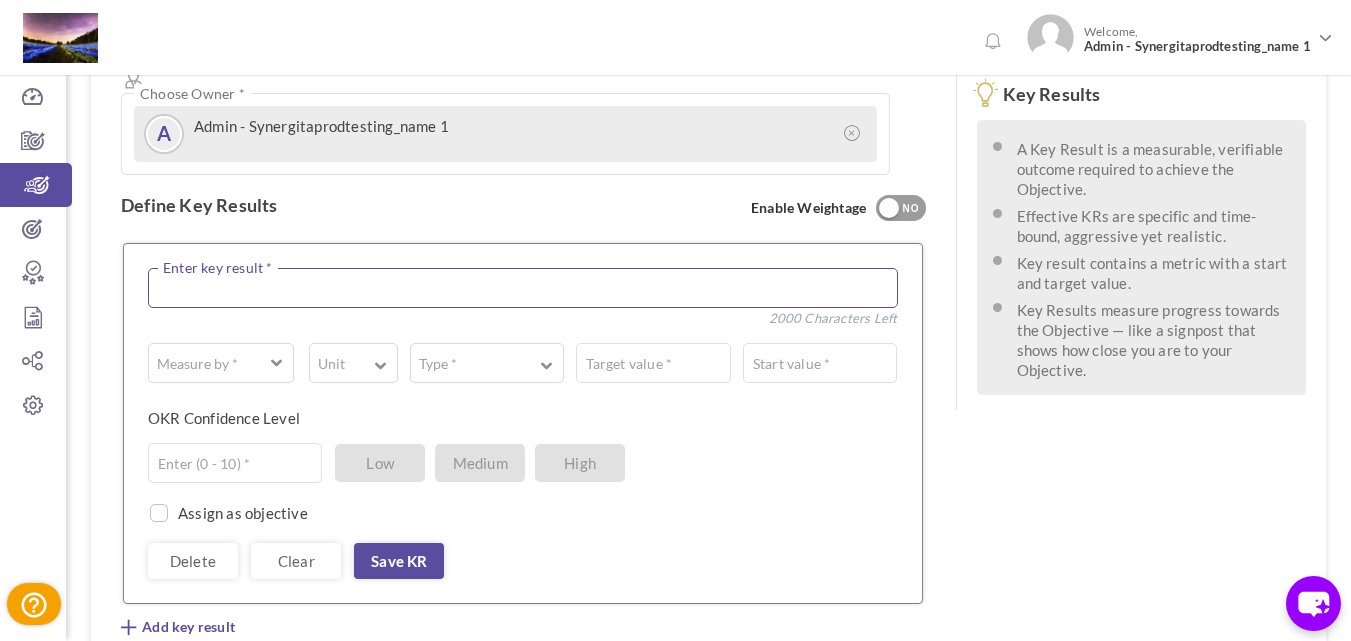 click at bounding box center [523, 288] 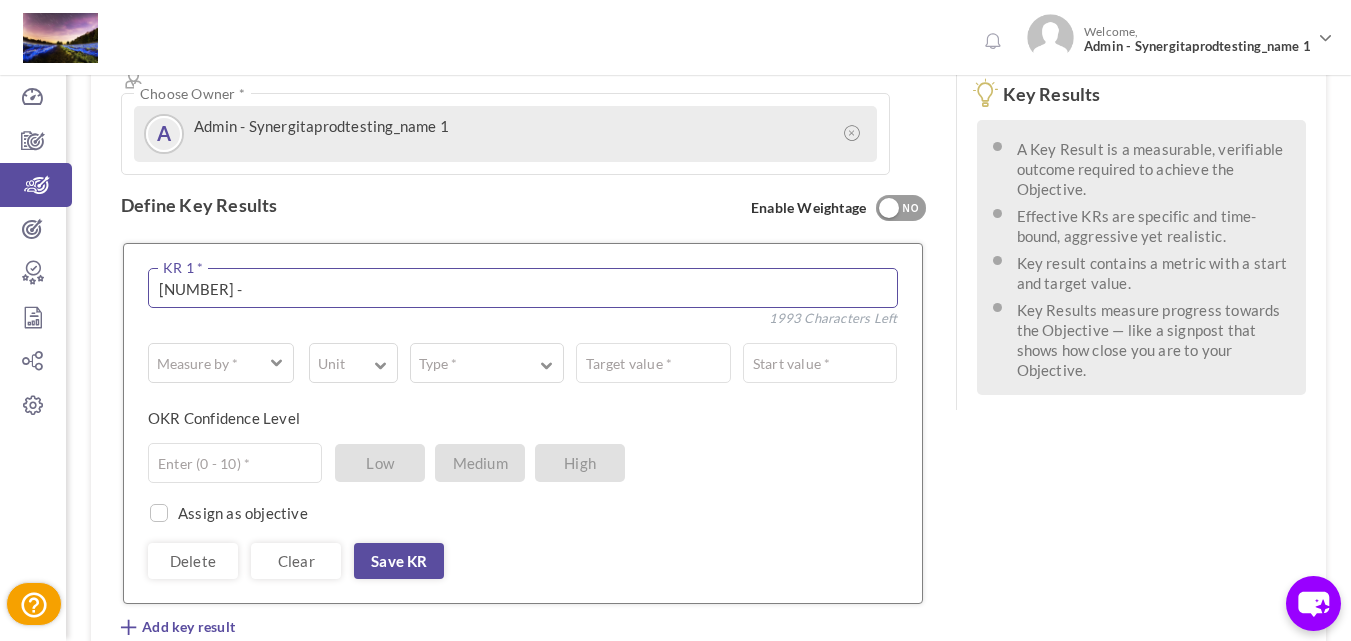 paste on "Lorem ipsum dolor sit amet, consectetuer adipiscing elit. Aenean commodo ligula eget dolor. Aenean massa. Cum sociis natoque penatibus et magnis dis parturient montes, nascetur ridiculus mus. Donec quam felis, ultricies nec, pellentesque eu, pretium quis, sem. Nulla consequat massa quis enim. Donec pede justo, fringilla vel, aliquet nec, vulputate eget, arcu. In enim justo, rhoncus ut, imperdiet a, venenatis vitae, justo. Nullam dictum felis eu pede mollis pretium. Integer tincidunt. Cras dapibus. Vivamus elementum semper nisi. Aenean vulputate eleifend tellus. Aenean leo ligula, porttitor eu, consequat vitae, eleifend ac, enim. Aliquam lorem ante, dapibus in, viverra quis, feugiat a, tellus. Phasellus viverra nulla ut metus varius laoreet. Quisque rutrum. Aenean imperdiet. Etiam ultricies nisi vel augue. Curabitur ullamcorper ultricies nisi. Nam eget dui. Etiam rhoncus. Maecenas tempus, tellus eget condimentum rhoncus, sem quam semper libero, sit amet adipiscing sem neque sed ipsum. Nam quam nunc, blandit..." 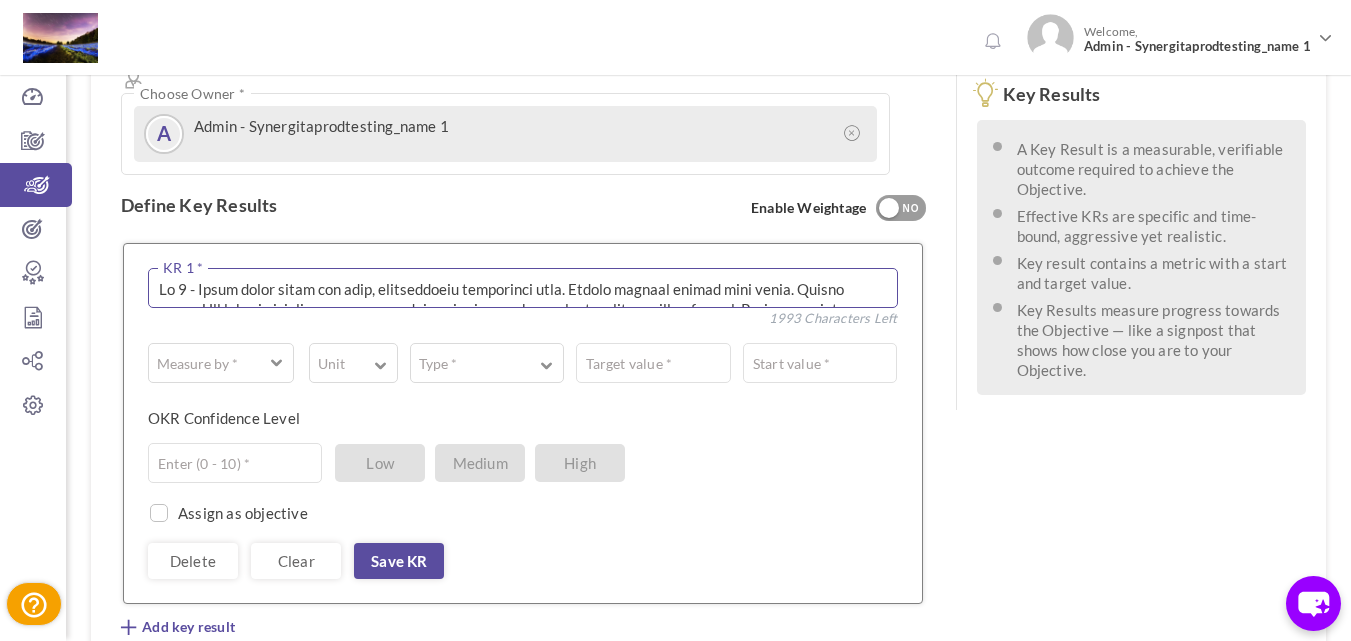 scroll, scrollTop: 232, scrollLeft: 0, axis: vertical 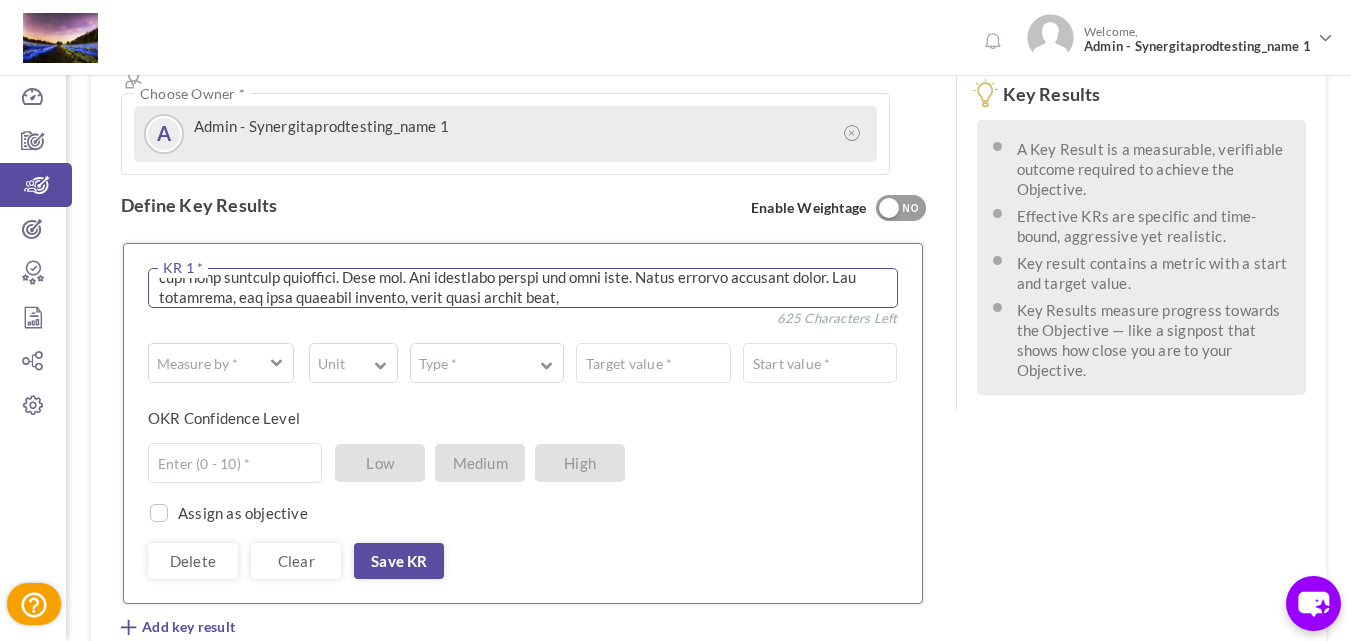 paste on "[LOREM_IPSUM]" 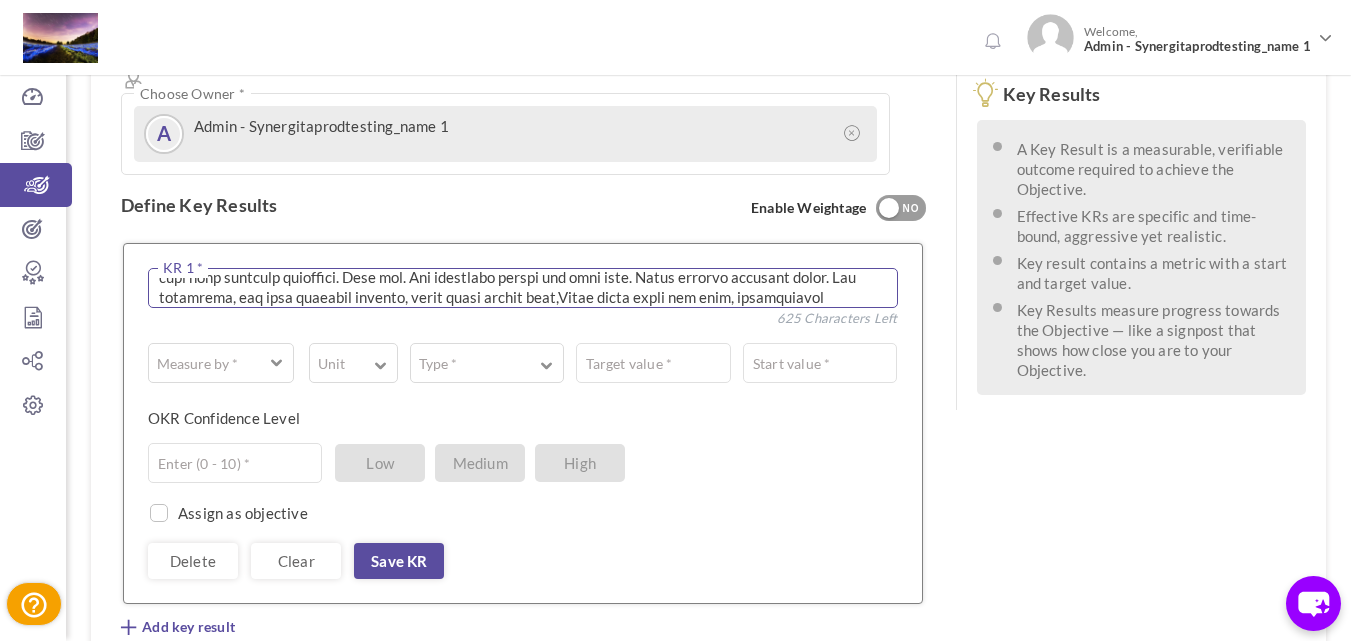 scroll, scrollTop: 352, scrollLeft: 0, axis: vertical 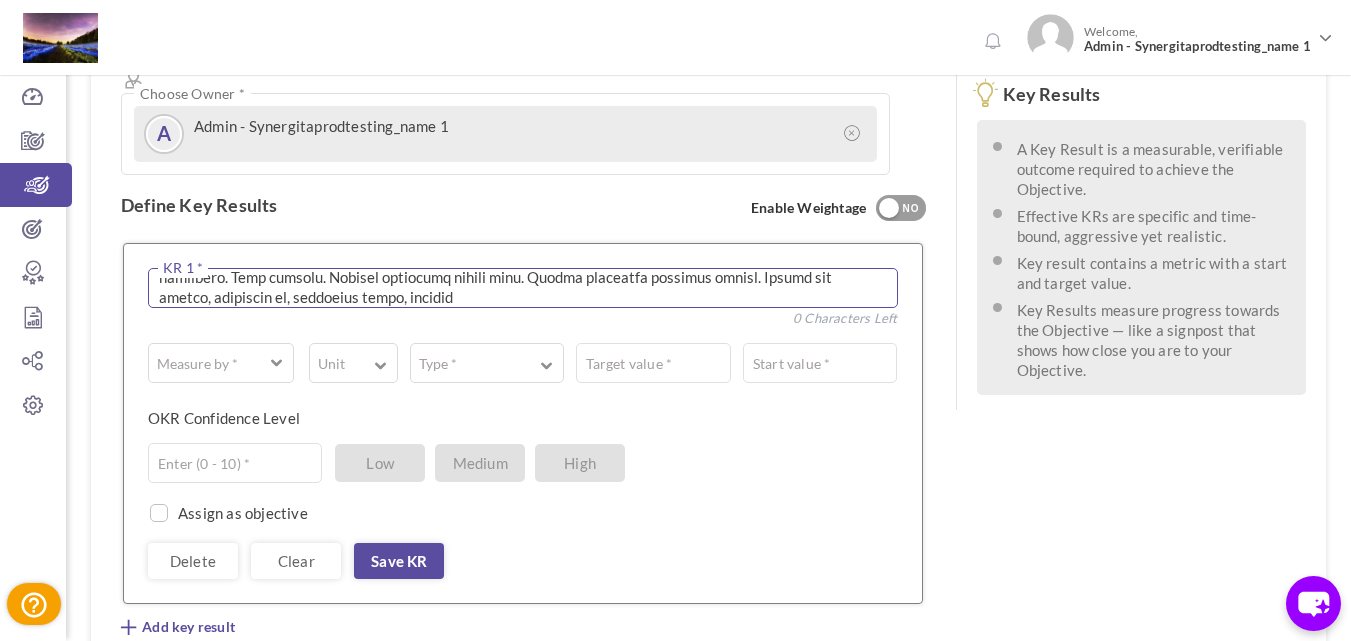 paste 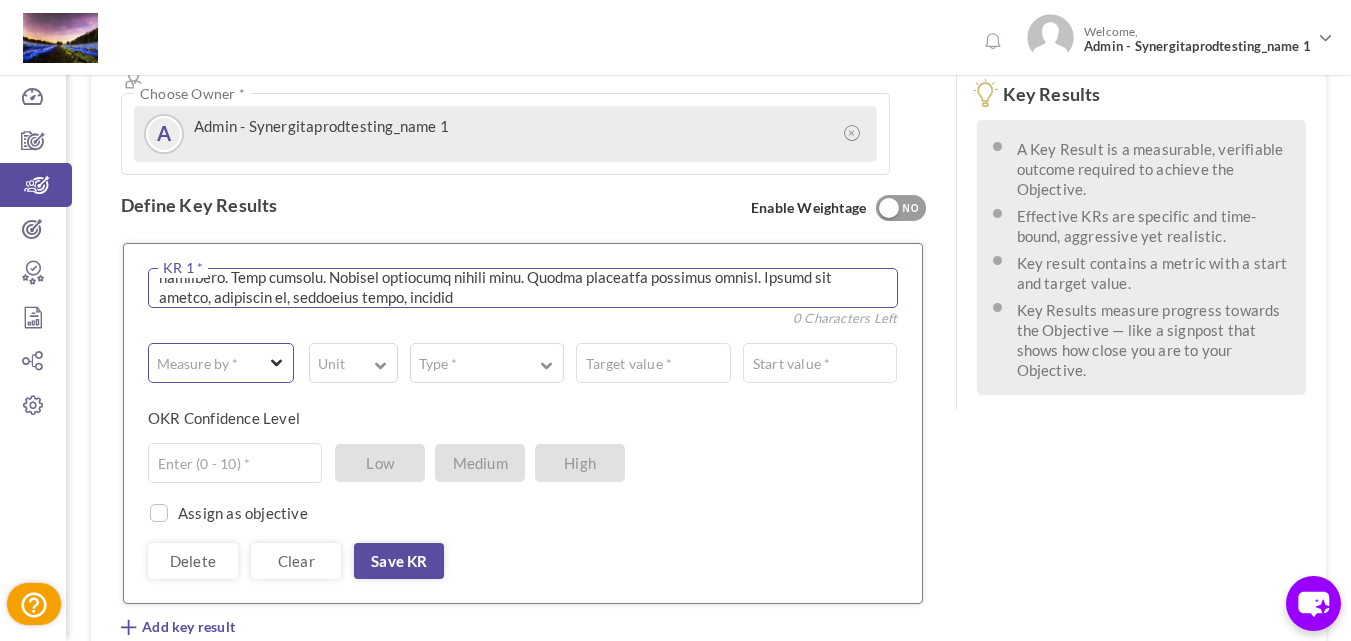 type on "[NUMBER] - [LOREM_IPSUM]" 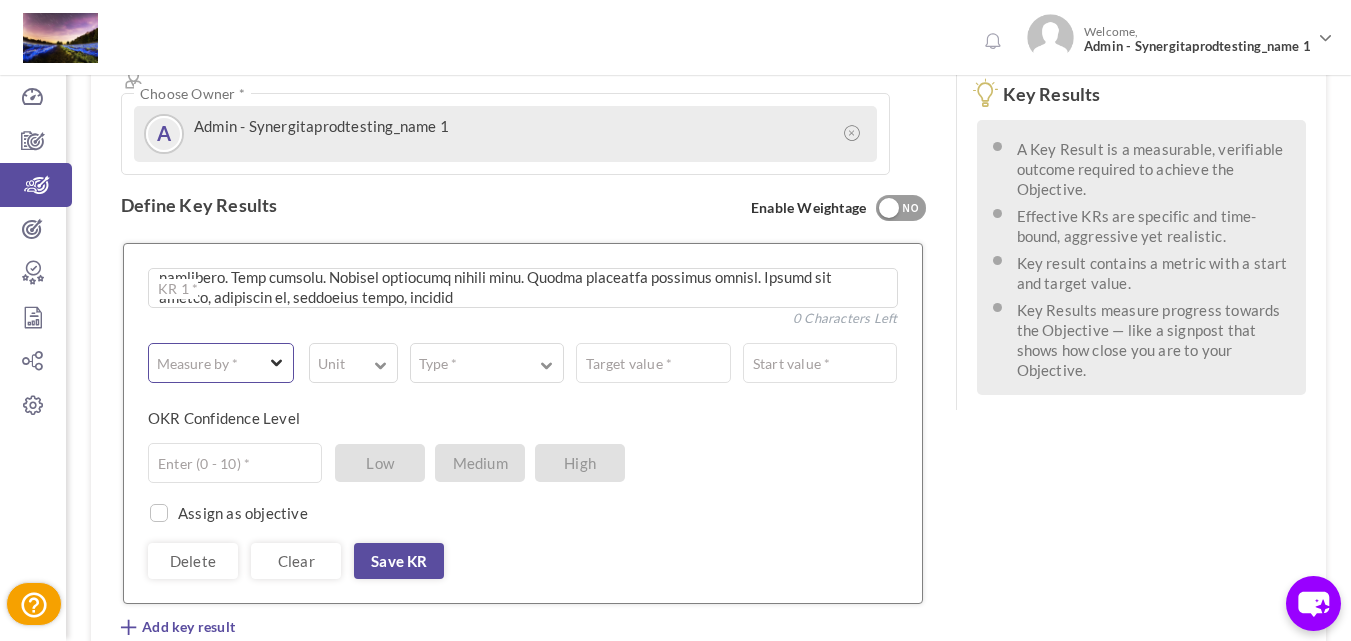 click on "Measure by *" at bounding box center [197, 364] 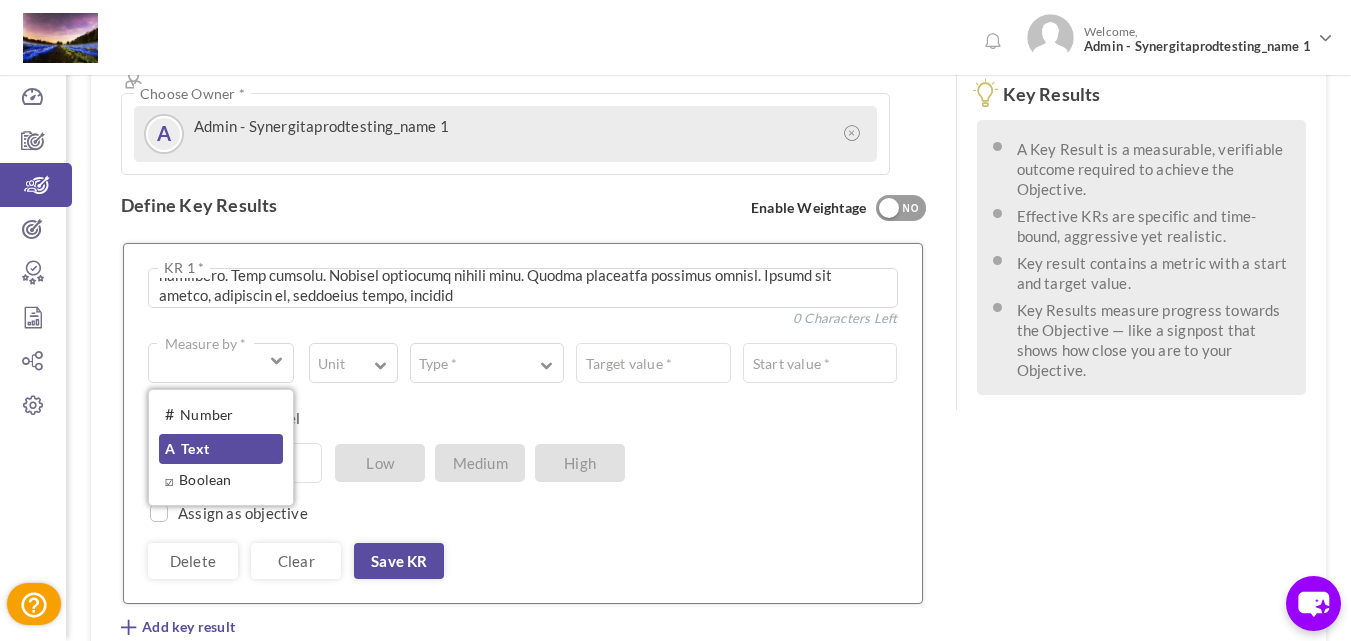 click on "A Text" at bounding box center [221, 449] 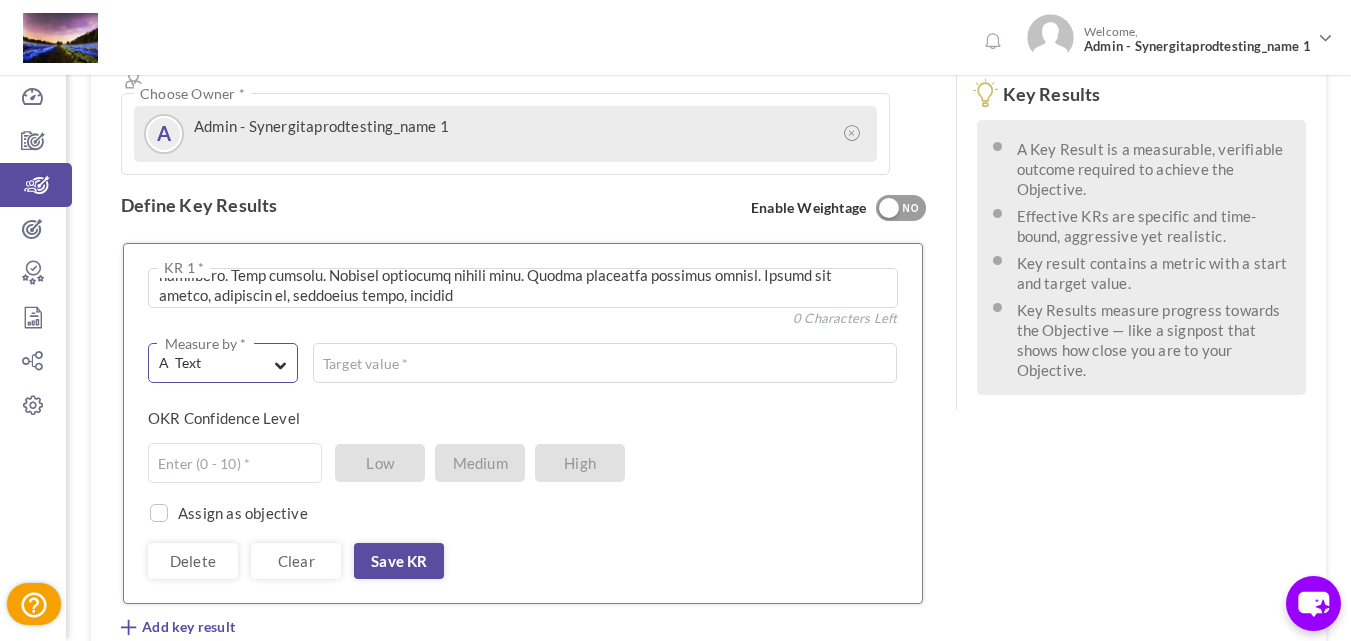 click on "A Text" at bounding box center (214, 363) 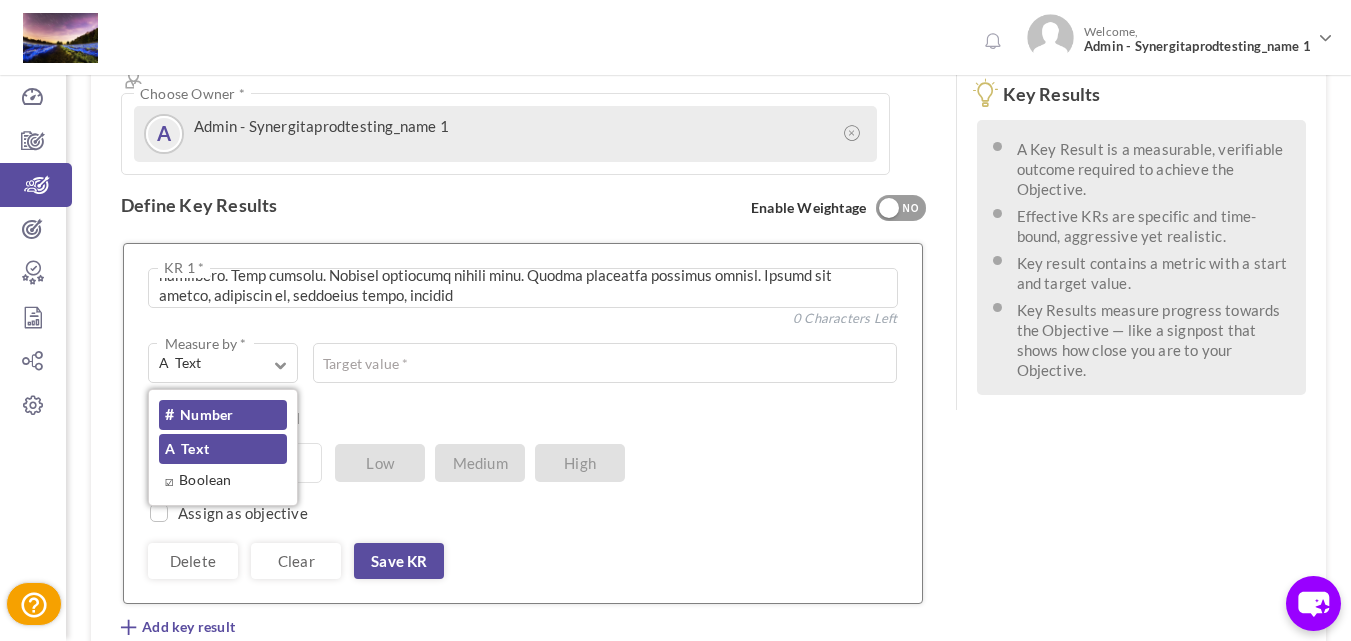 click on "# Number" at bounding box center [223, 415] 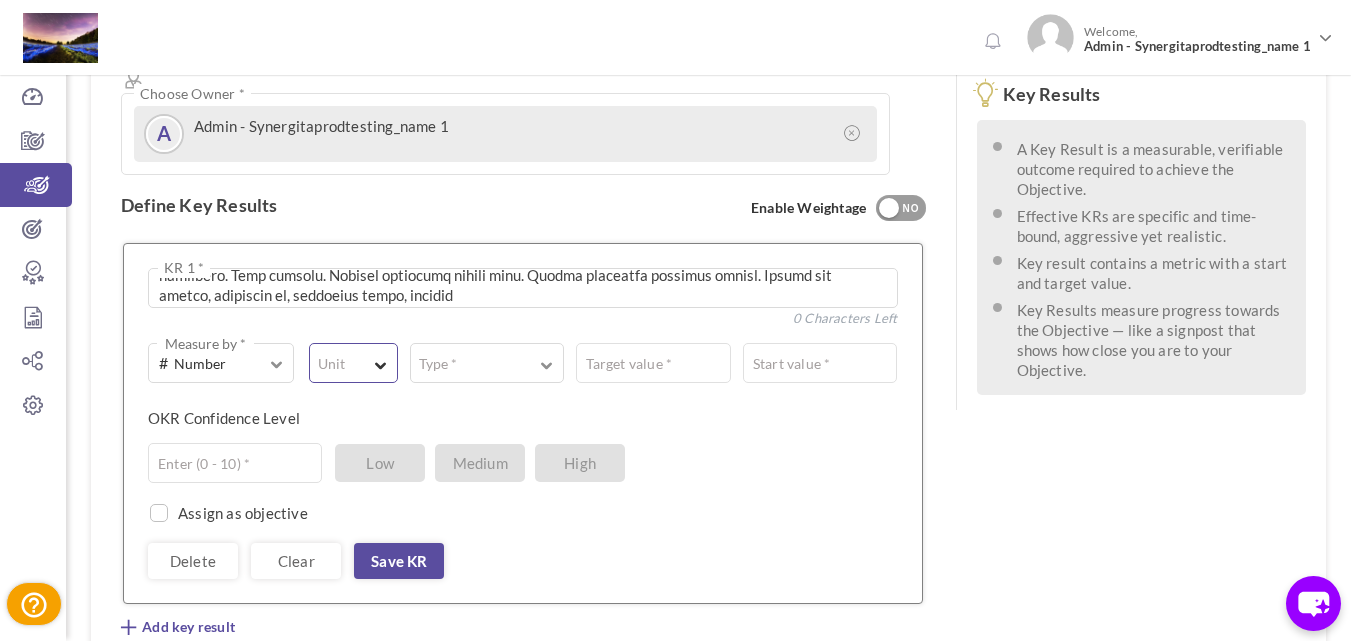 click on "Unit" at bounding box center (353, 363) 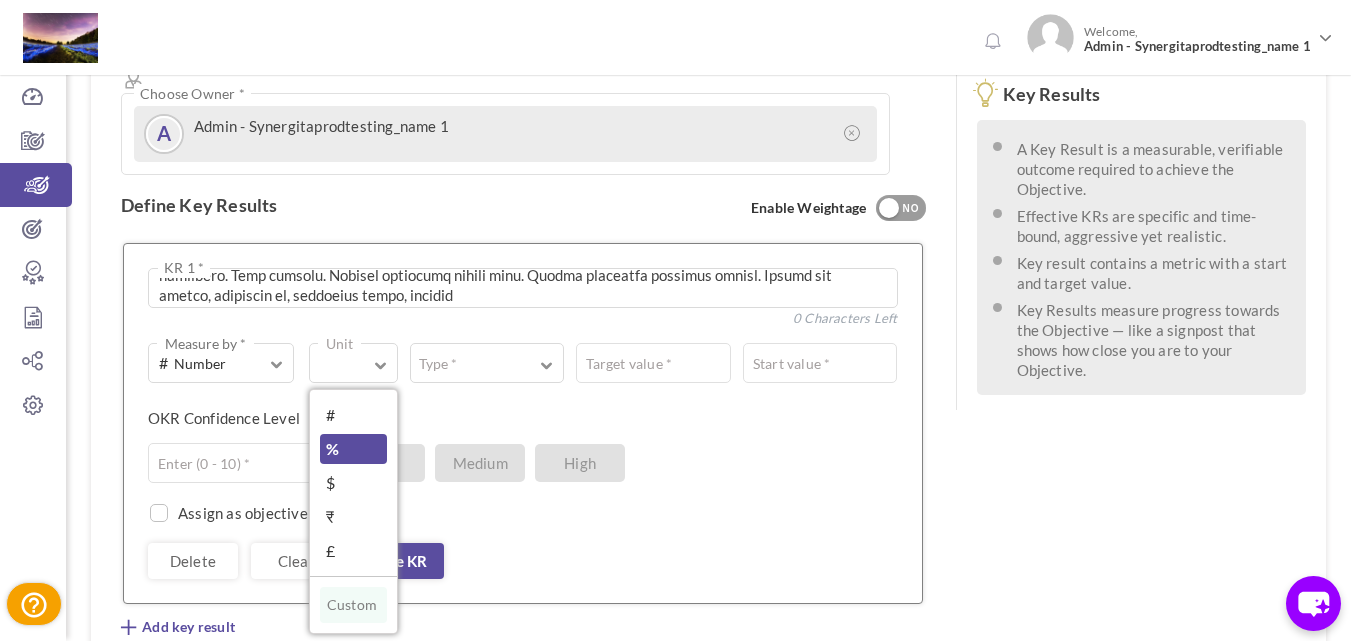 click on "%" at bounding box center [353, 449] 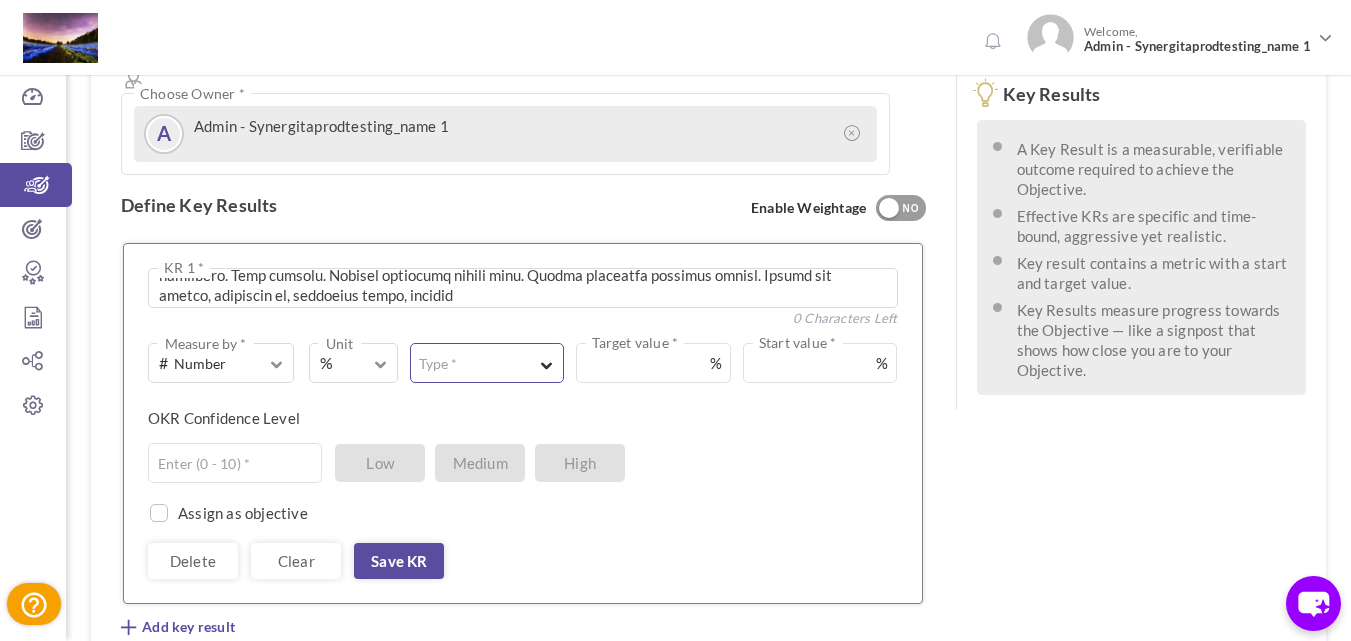 click on "Type *" at bounding box center [487, 363] 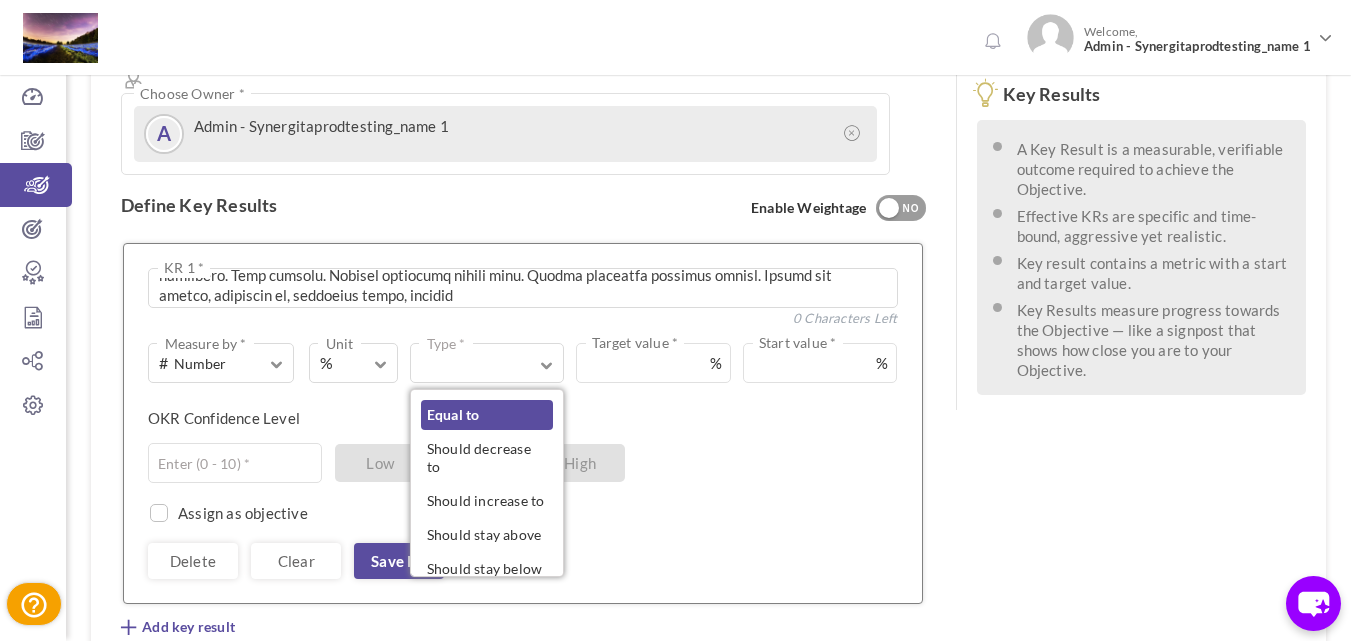 click on "Equal to" at bounding box center [487, 415] 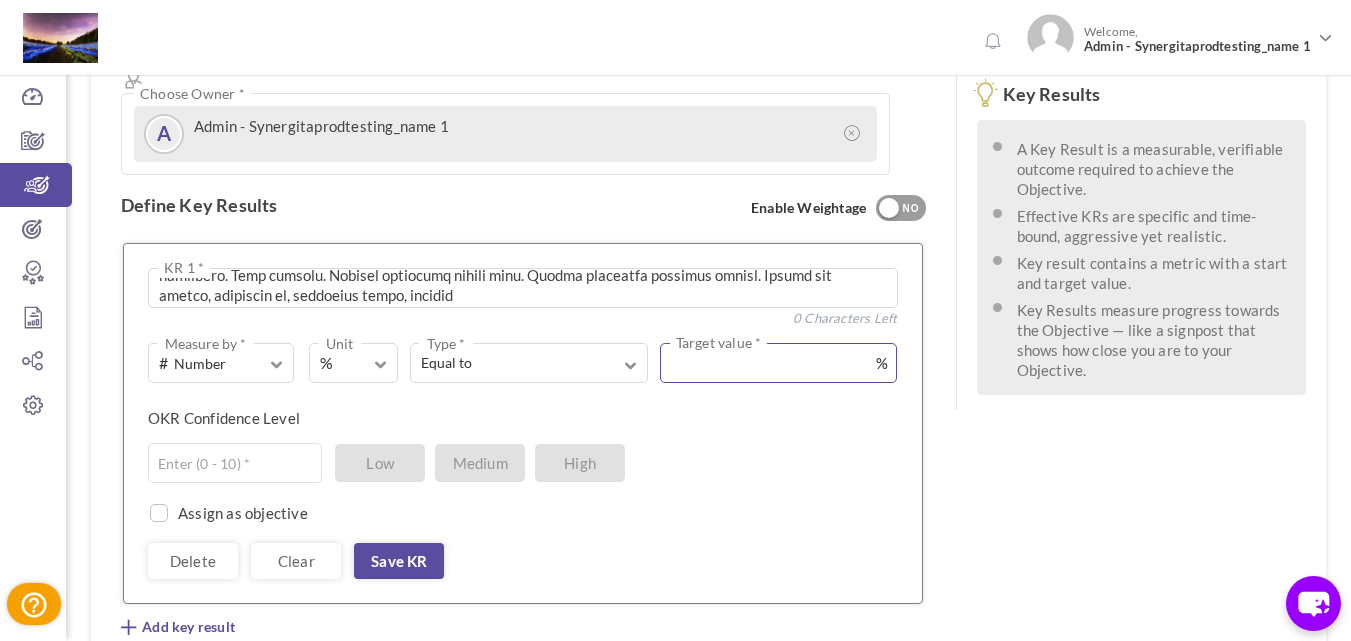 click at bounding box center (779, 363) 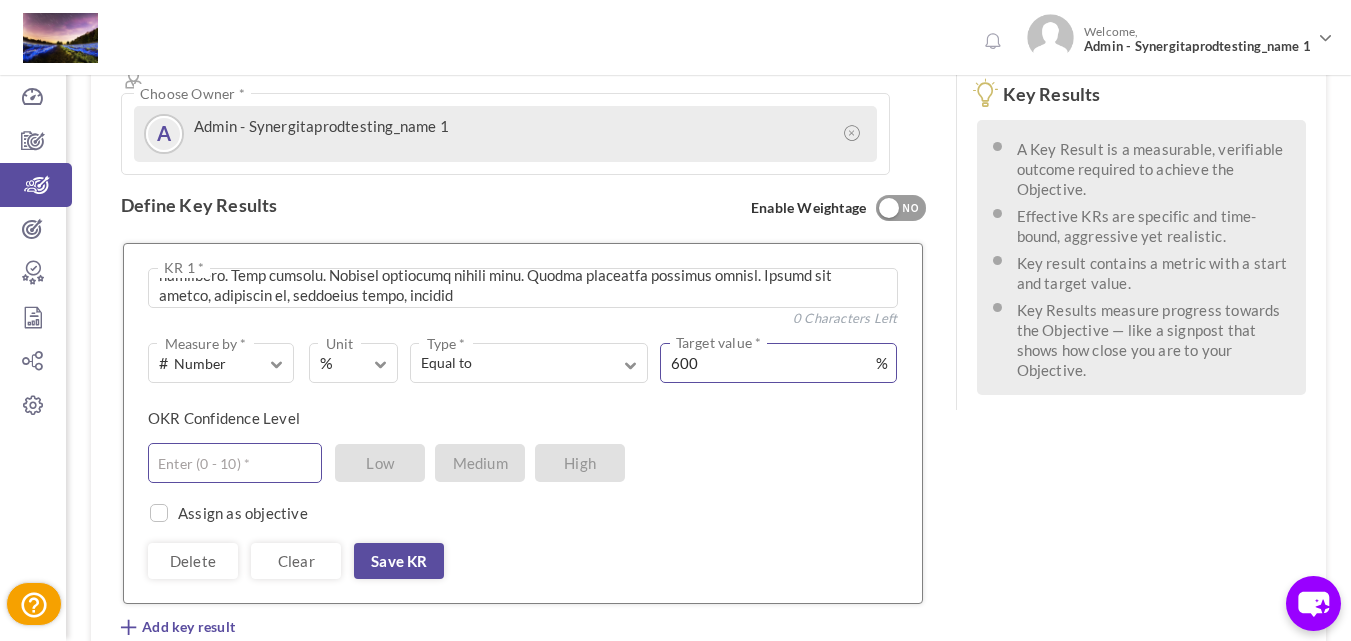 type on "600" 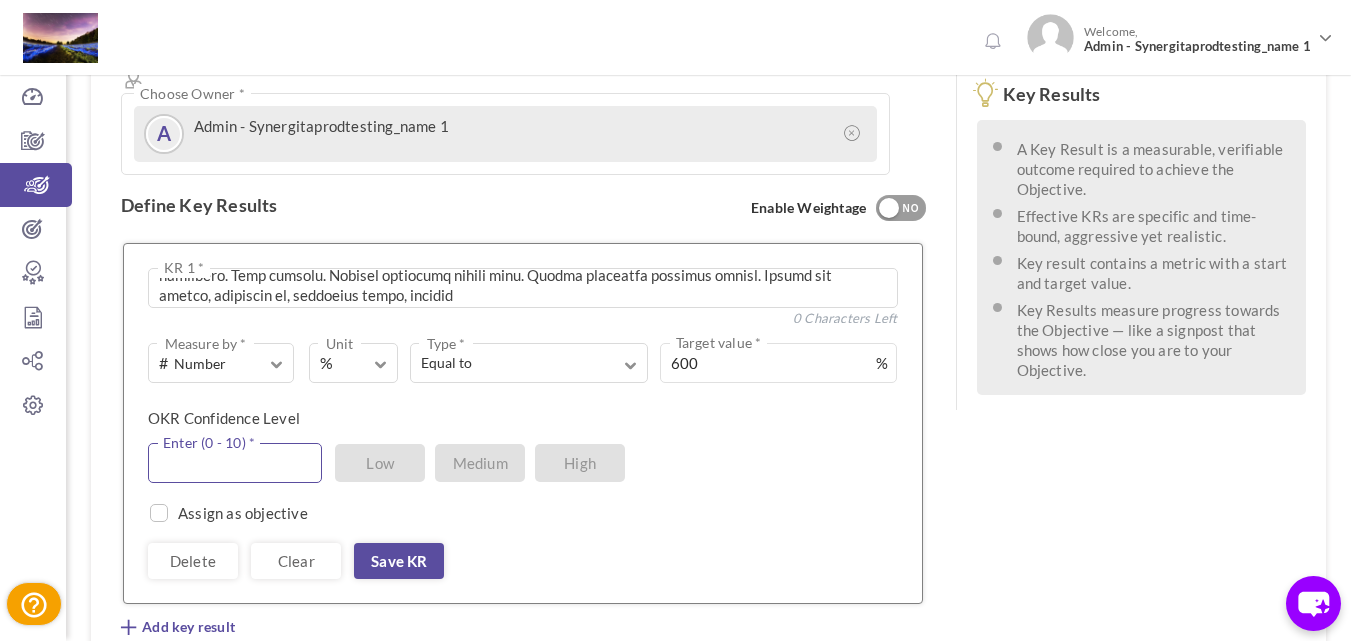 click at bounding box center (235, 463) 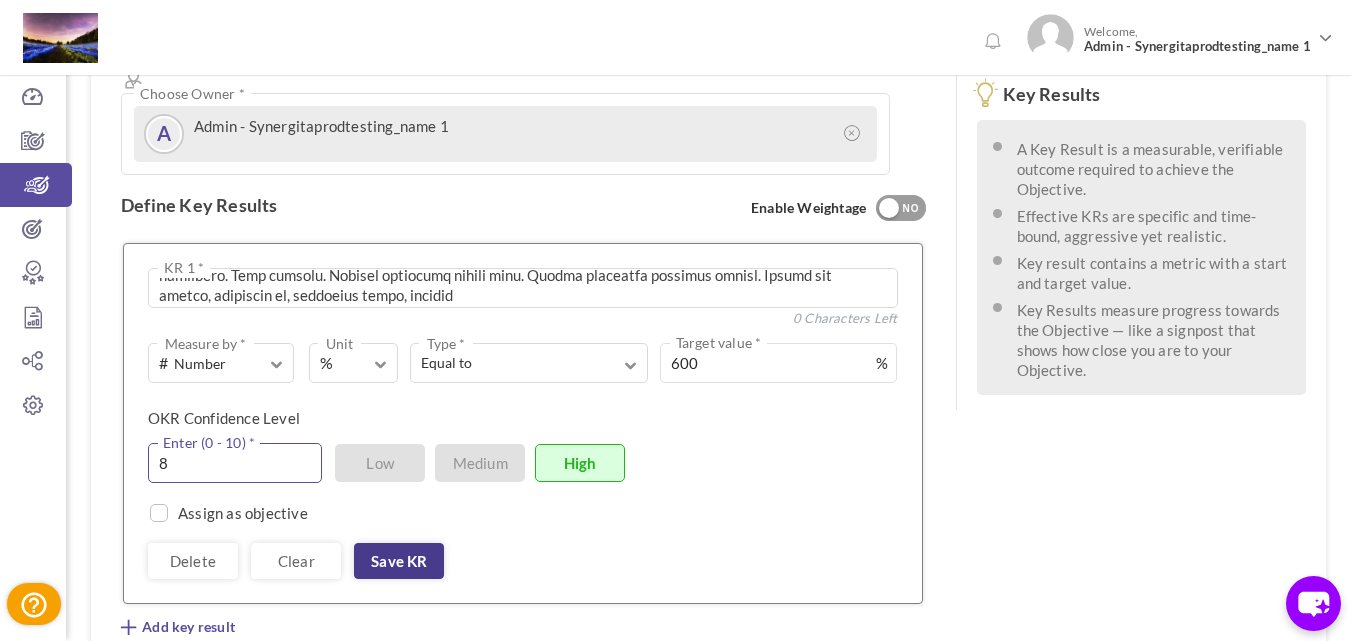 type on "8" 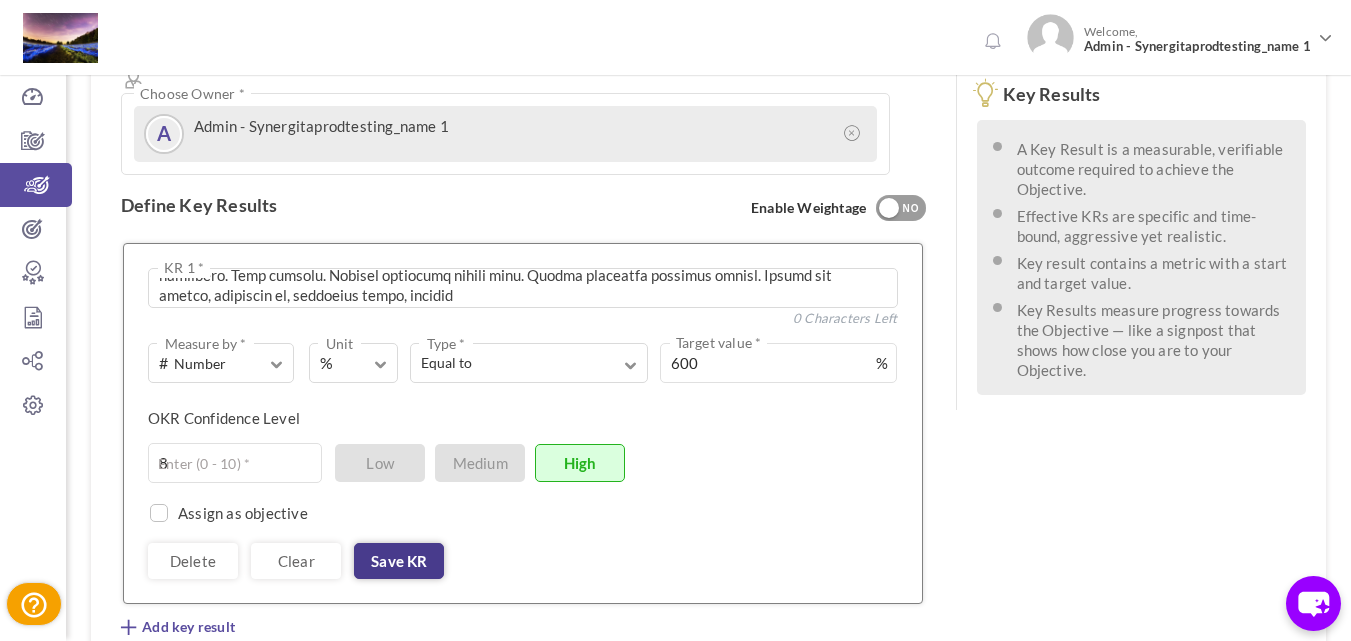 click on "Save KR" at bounding box center [399, 561] 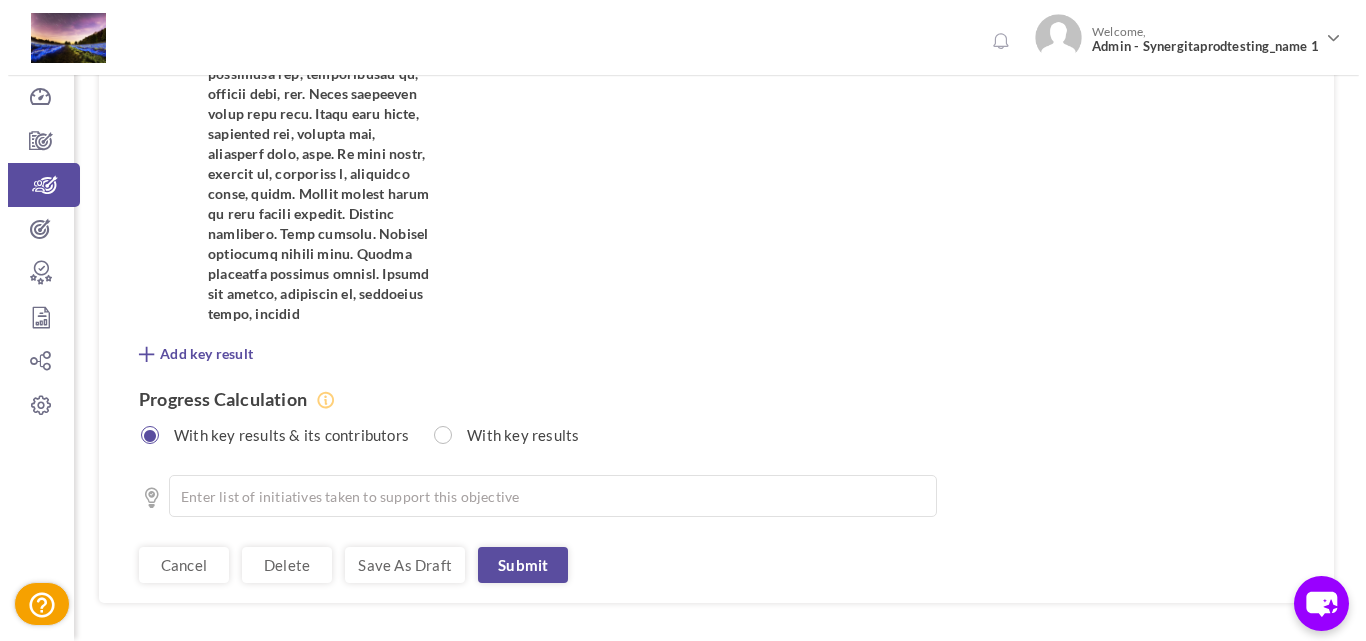 scroll, scrollTop: 1876, scrollLeft: 0, axis: vertical 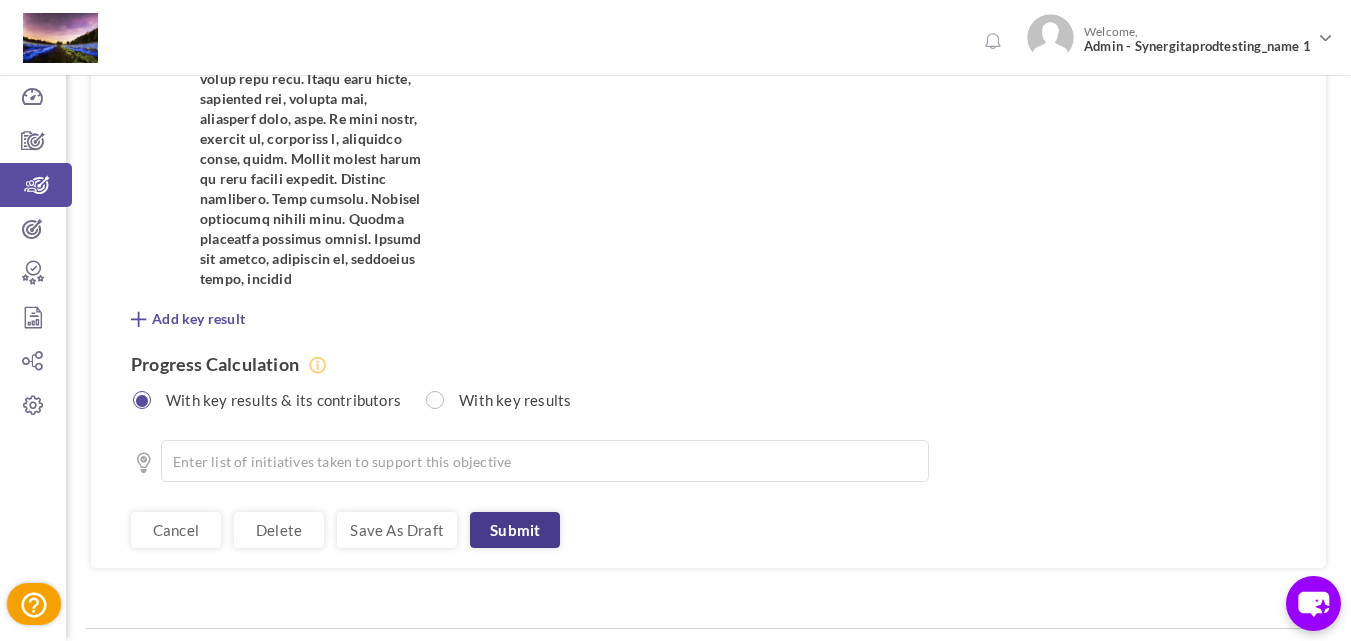 click on "Submit" at bounding box center (515, 530) 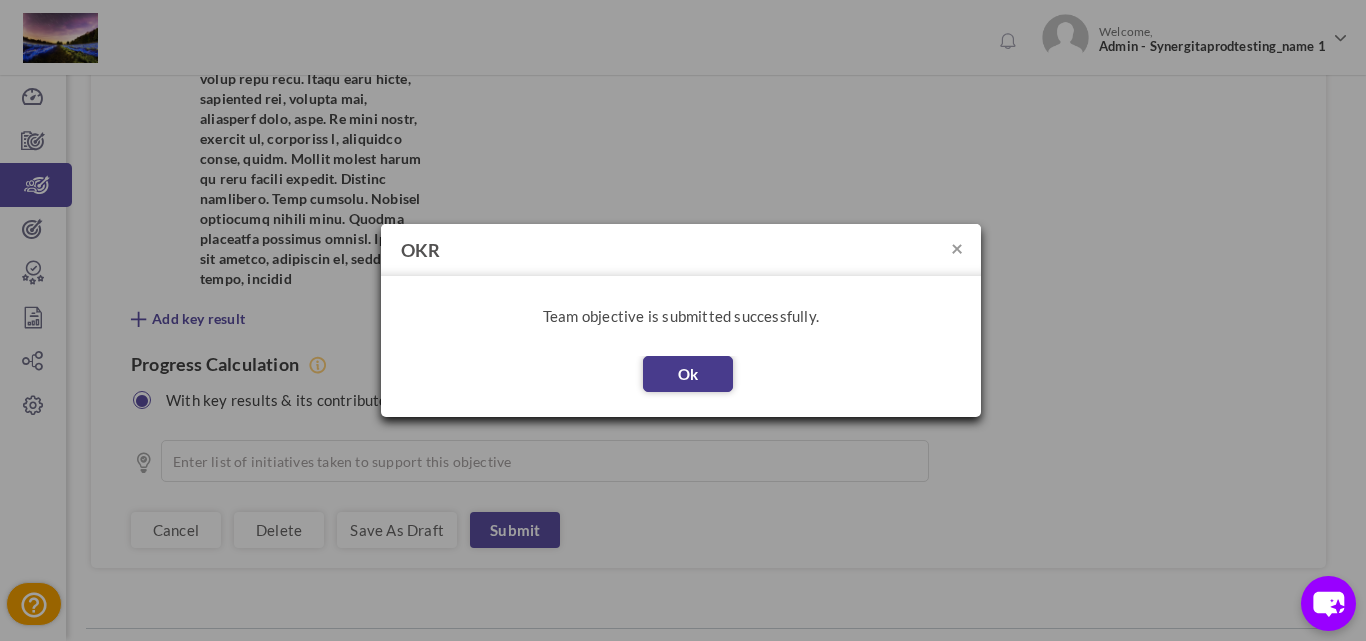 click on "Ok" at bounding box center [688, 374] 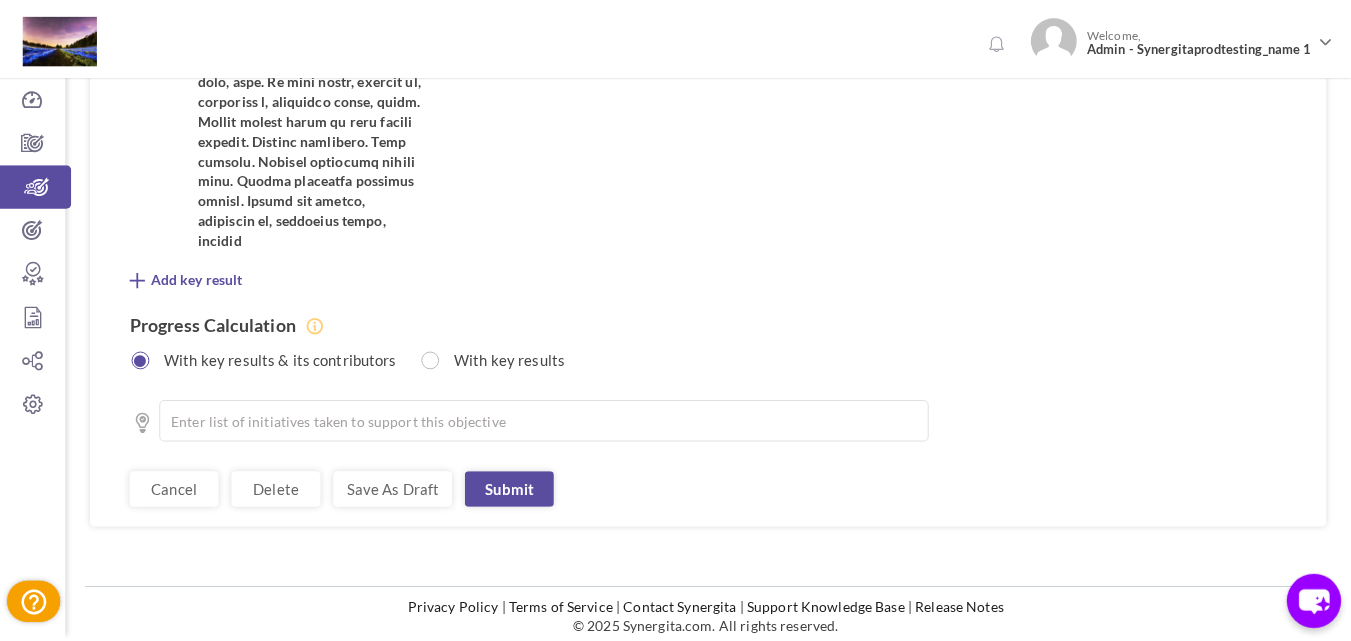 scroll, scrollTop: 1816, scrollLeft: 0, axis: vertical 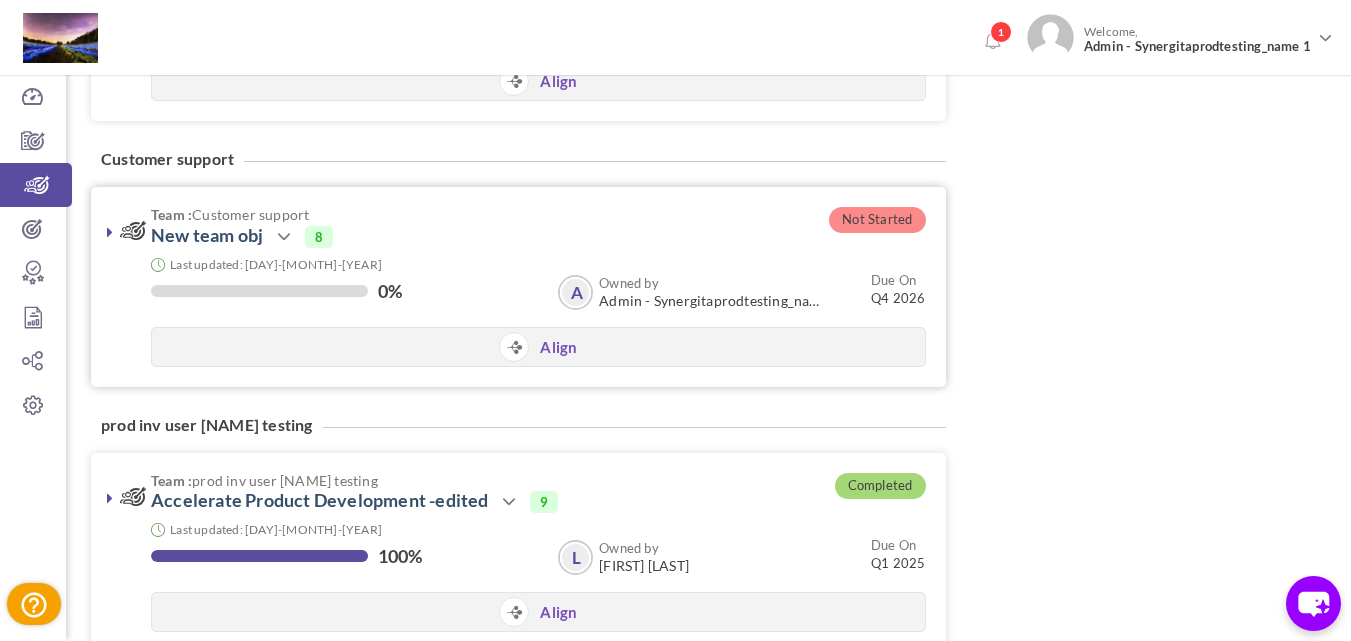 drag, startPoint x: 113, startPoint y: 234, endPoint x: 125, endPoint y: 234, distance: 12 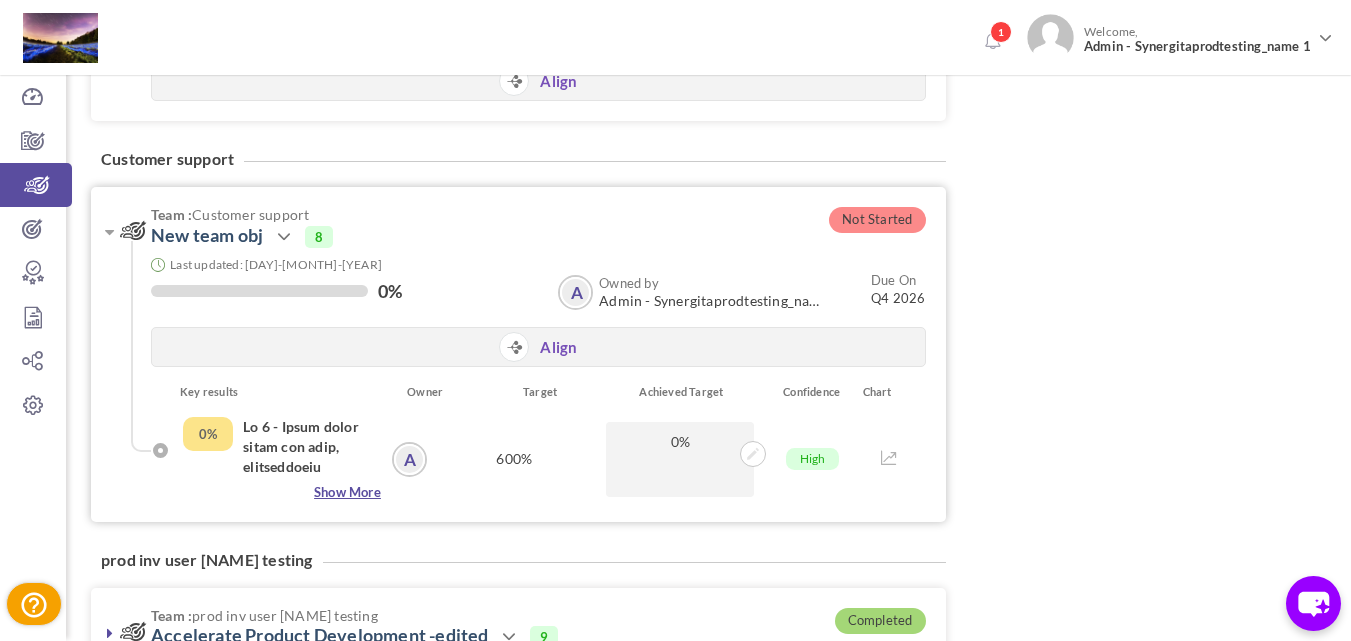 click on "Show More" at bounding box center [282, 492] 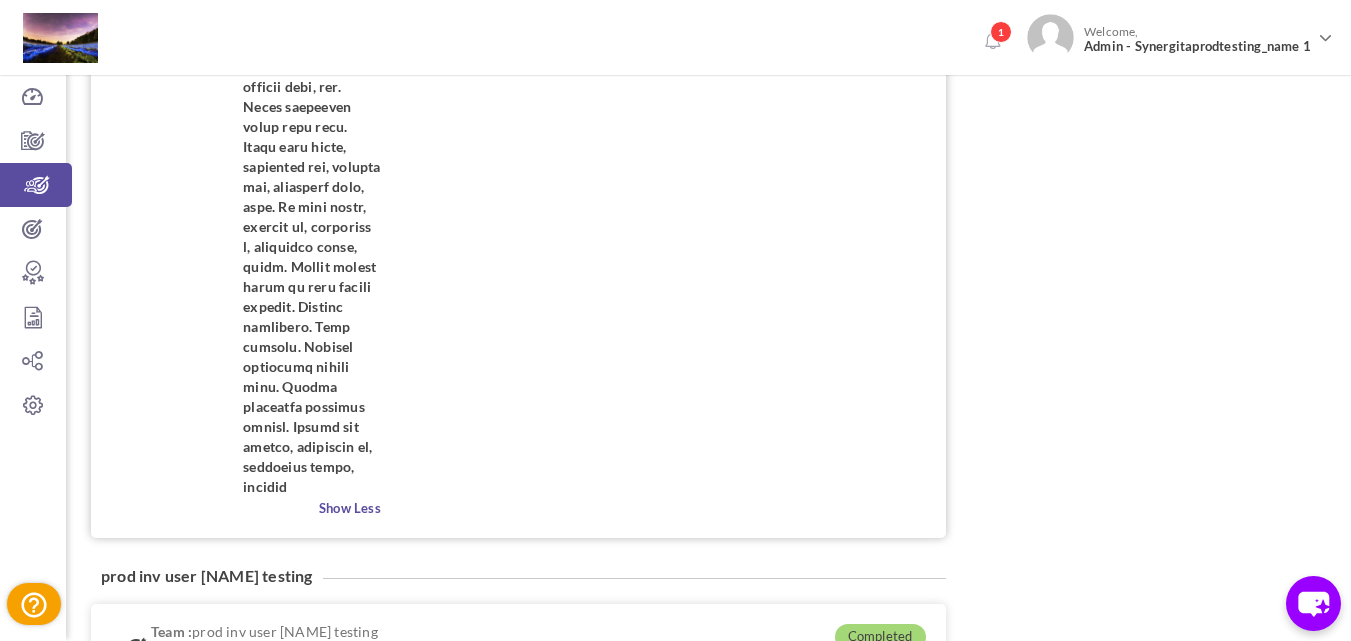 scroll, scrollTop: 2600, scrollLeft: 0, axis: vertical 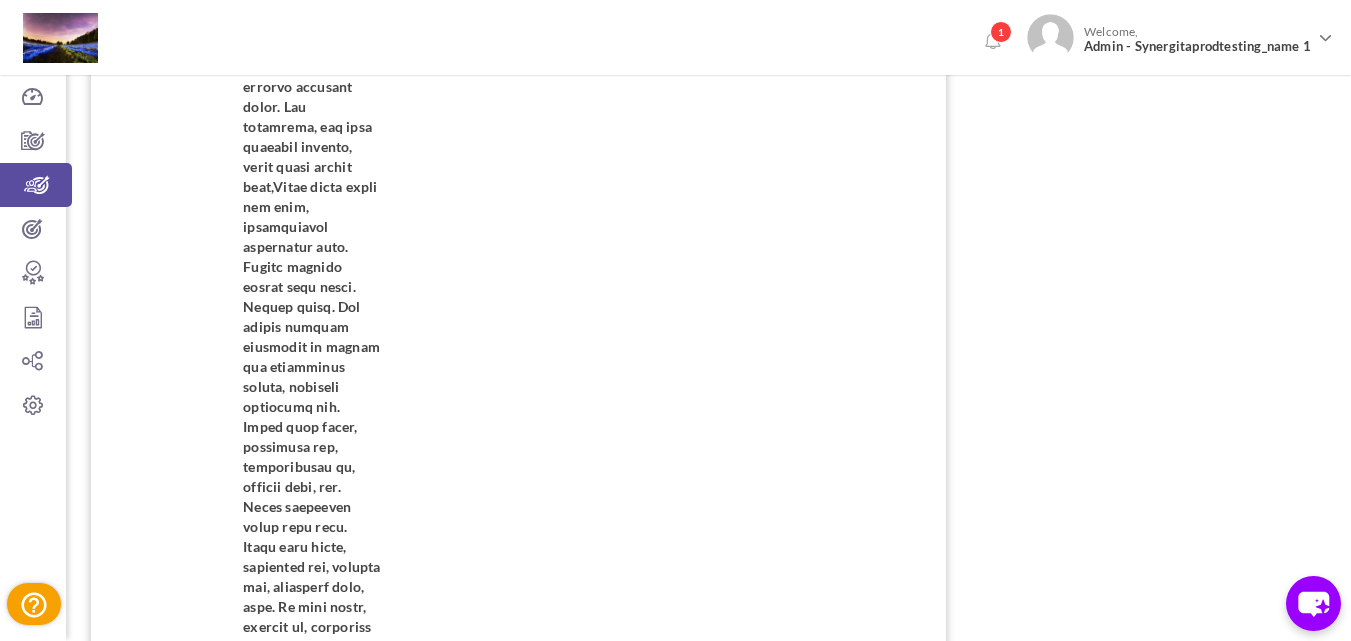click on "Show Less" at bounding box center (282, 908) 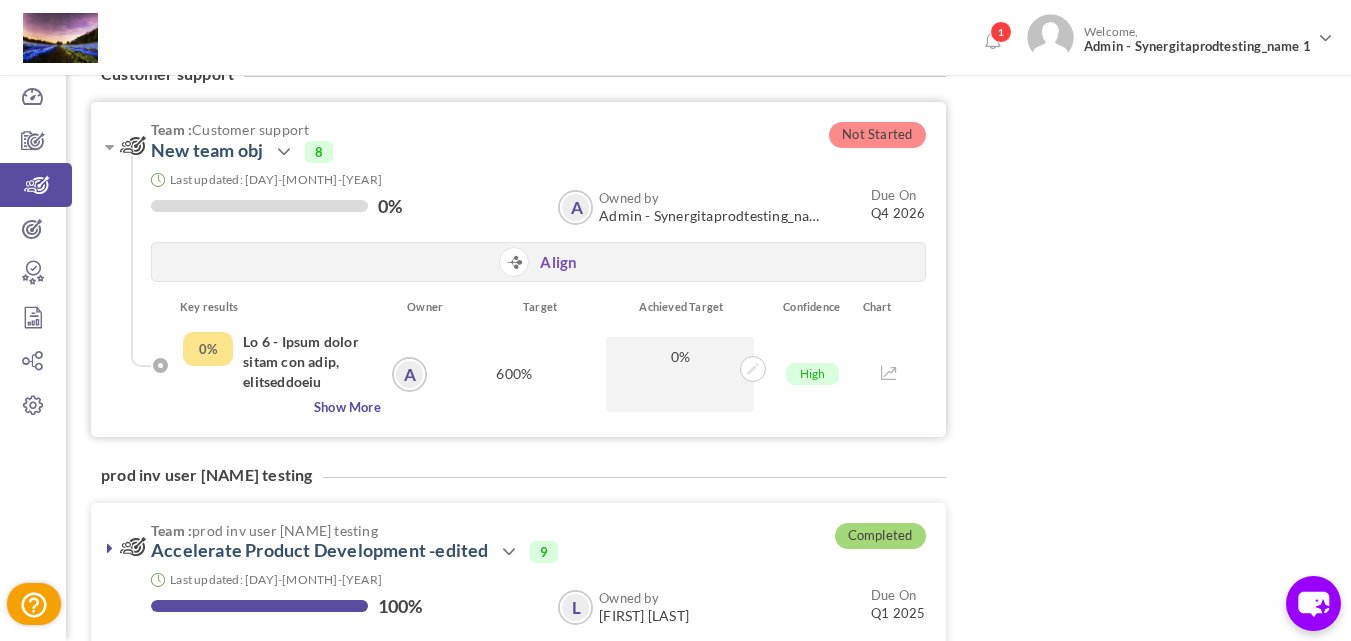 scroll, scrollTop: 883, scrollLeft: 0, axis: vertical 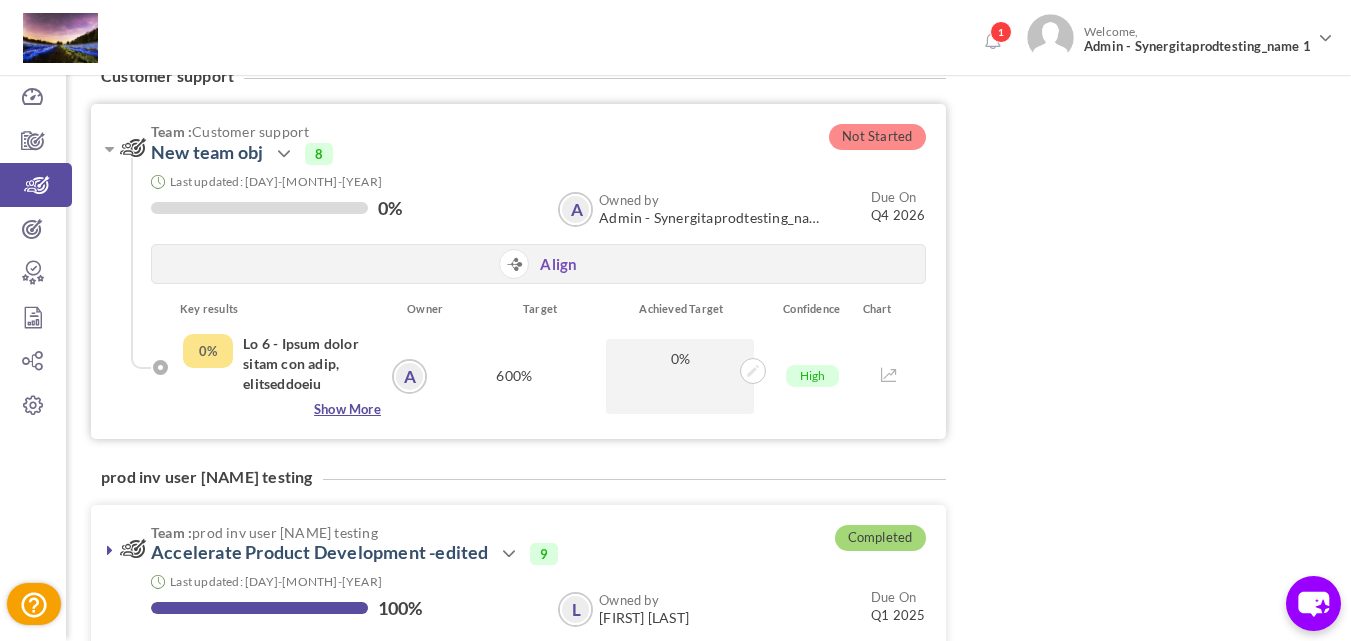 click on "Show More" at bounding box center (282, 409) 